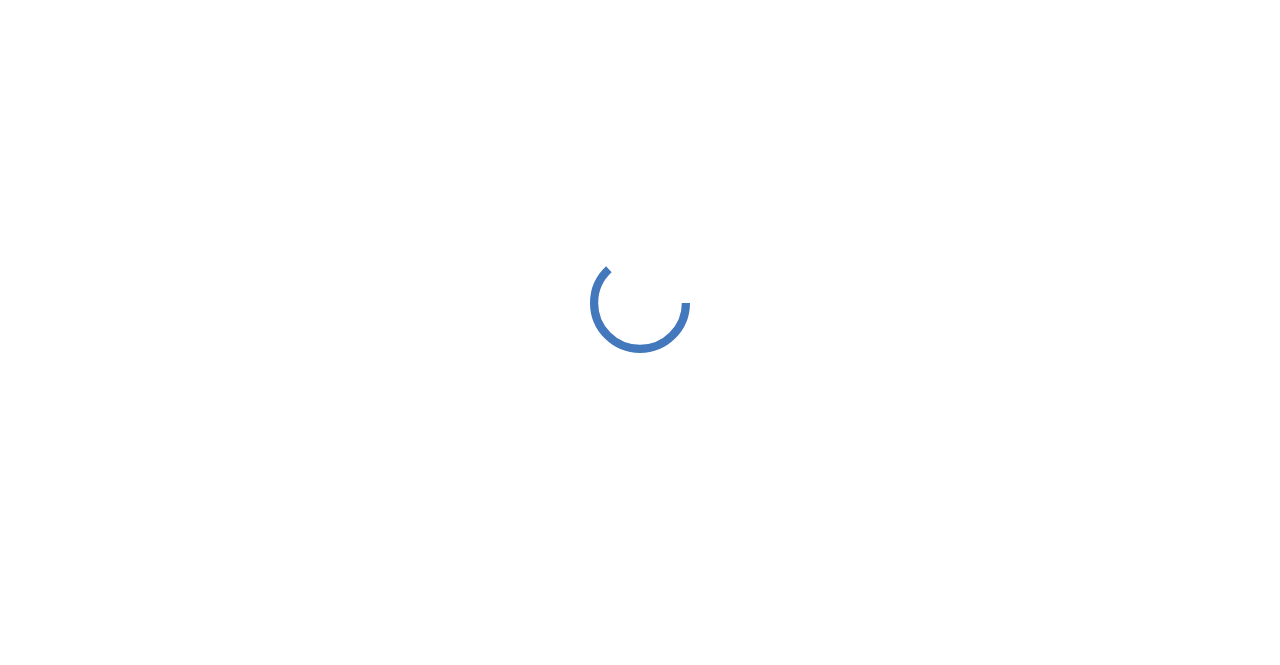 scroll, scrollTop: 0, scrollLeft: 0, axis: both 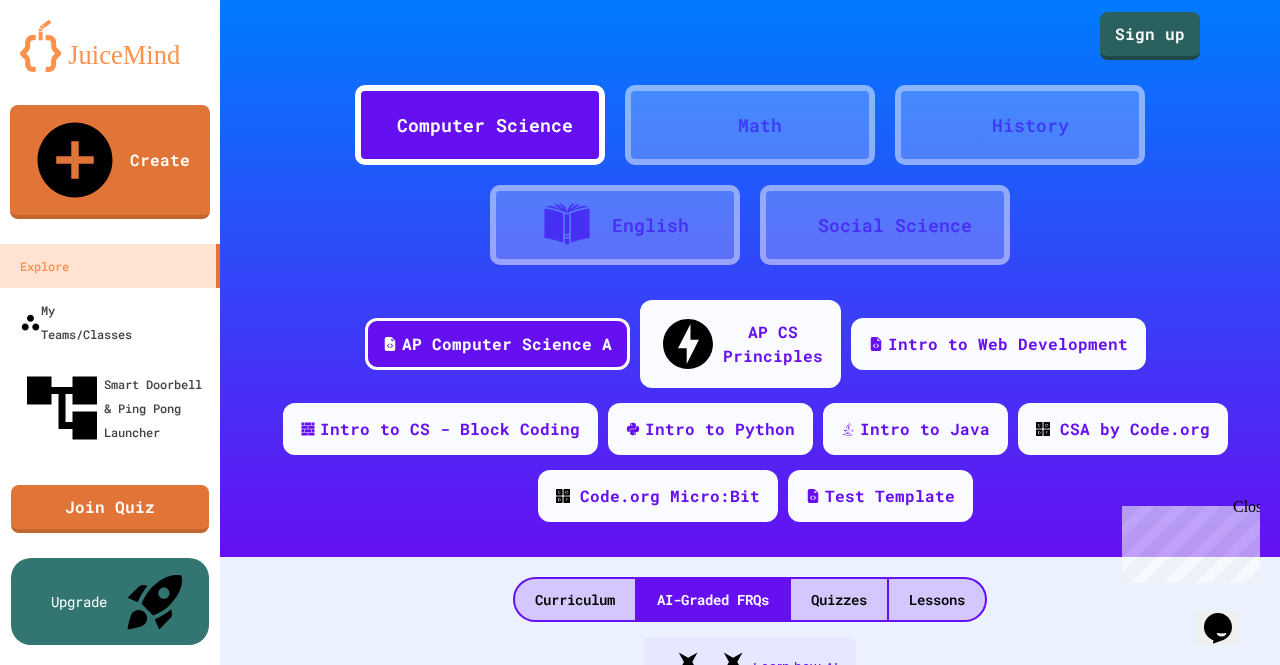 click 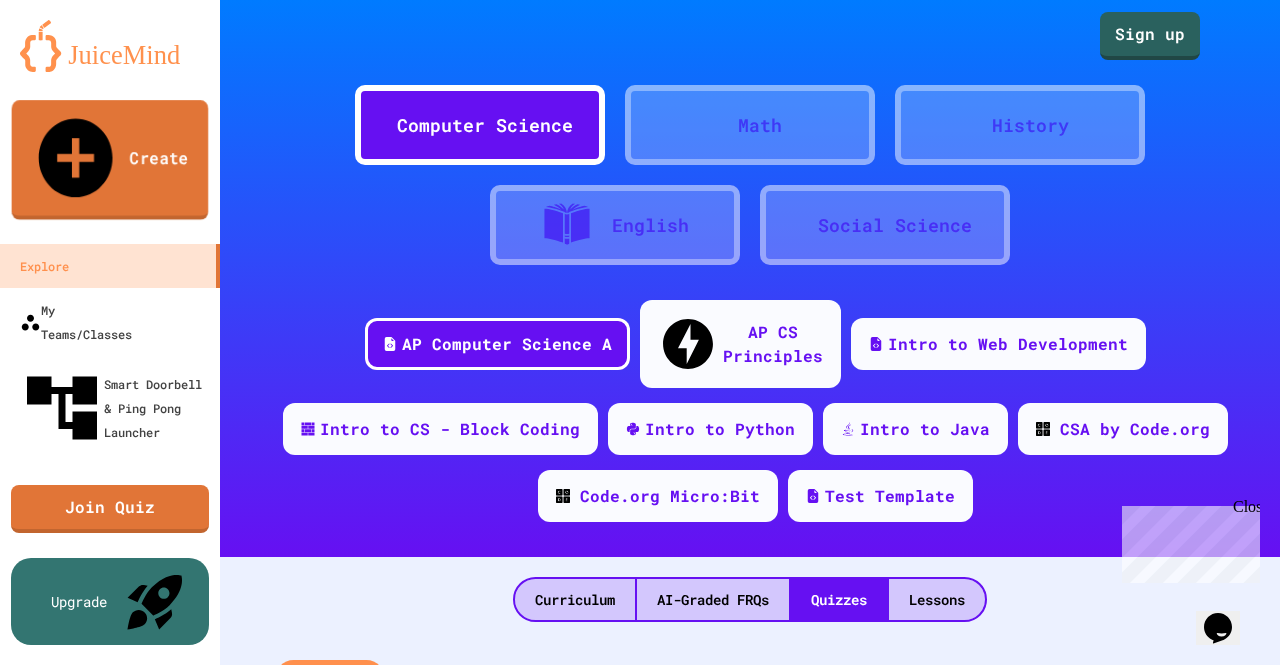 click on "Create" at bounding box center [110, 160] 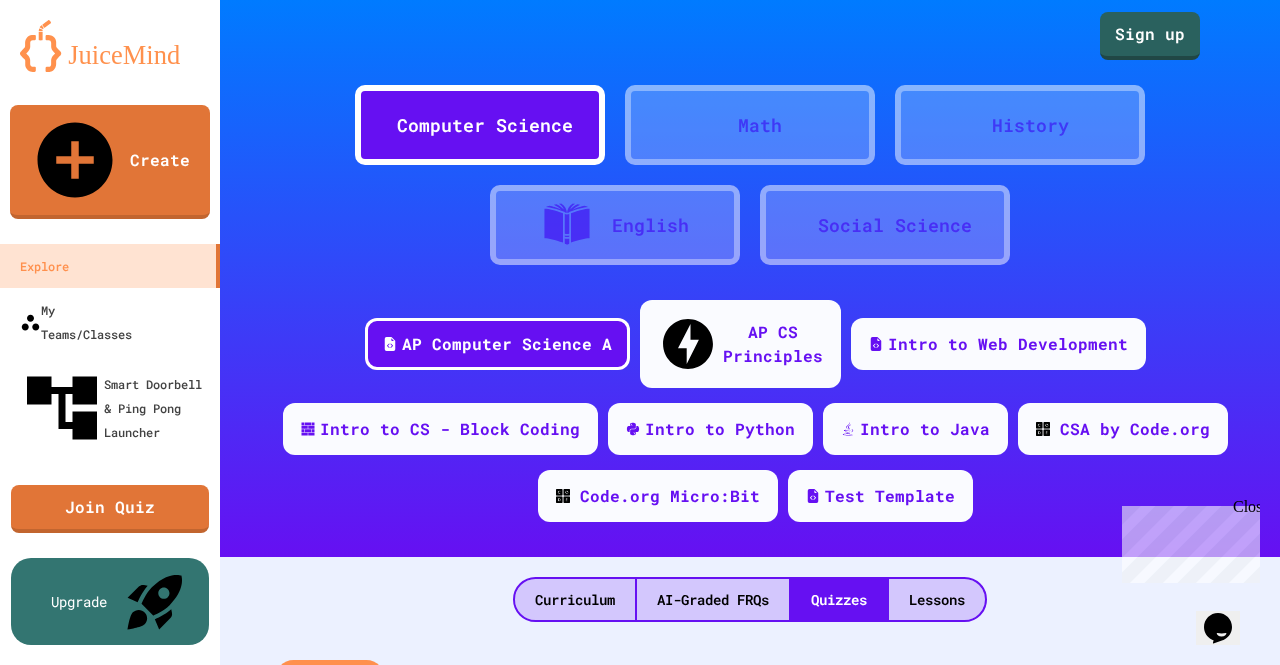 click 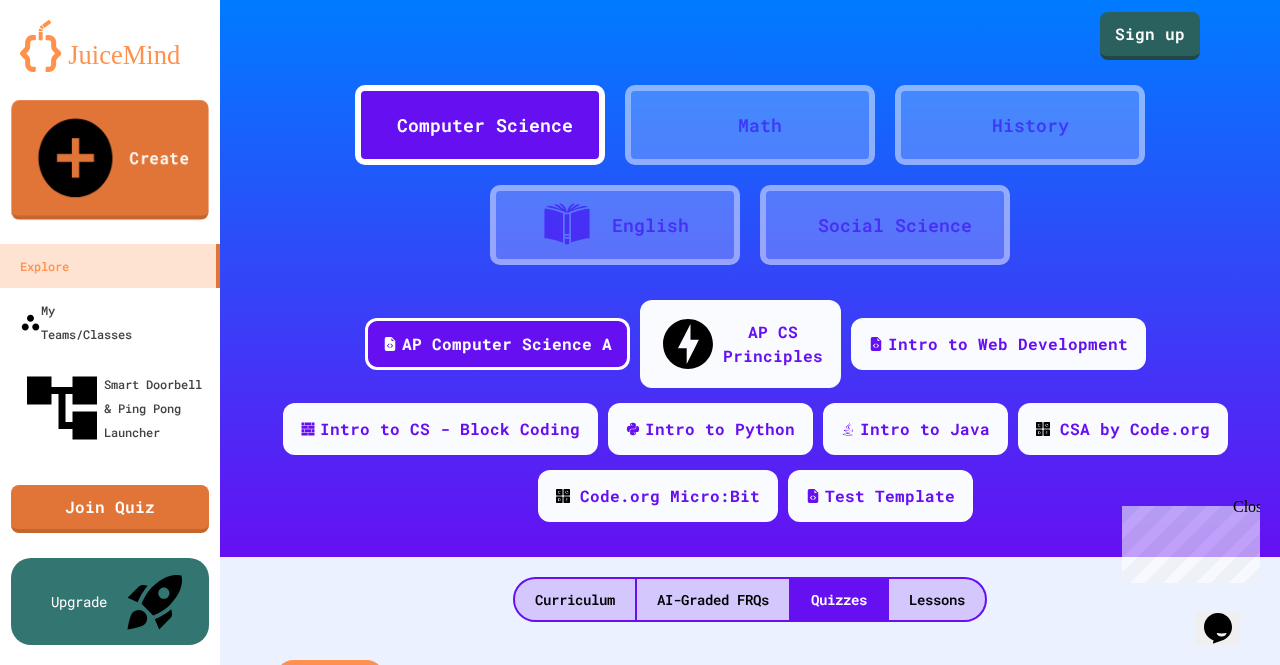 click on "Create" at bounding box center (109, 160) 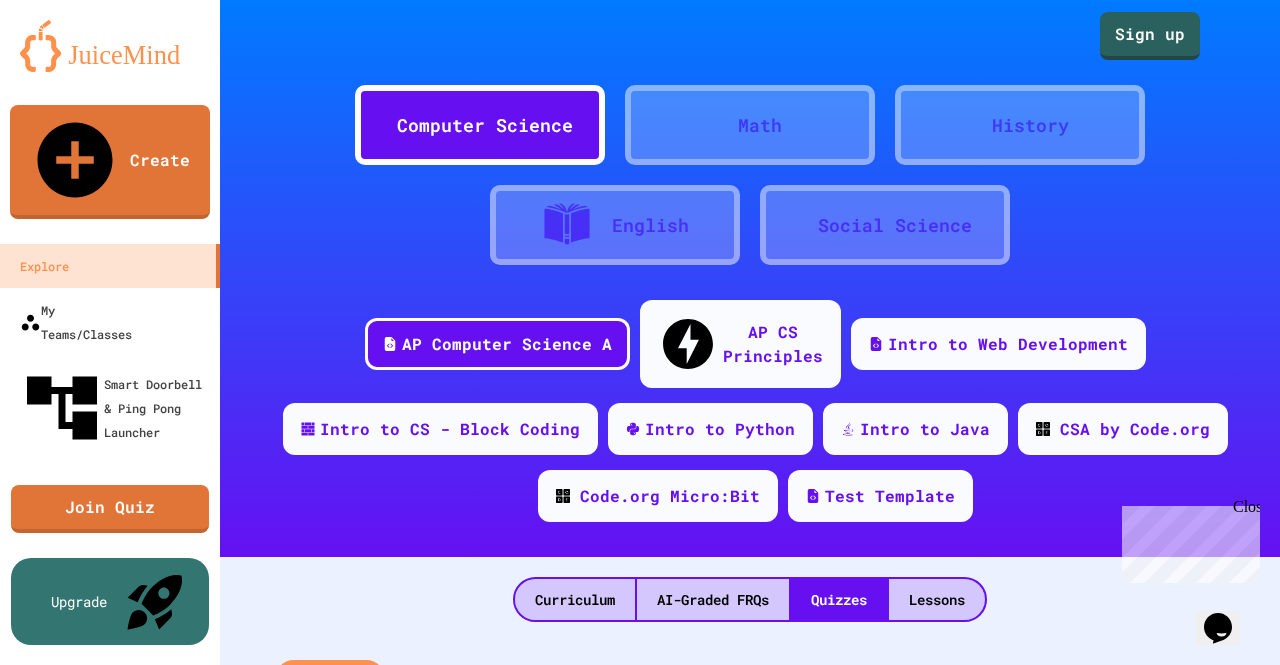 click on "Sign up!" at bounding box center (559, 1002) 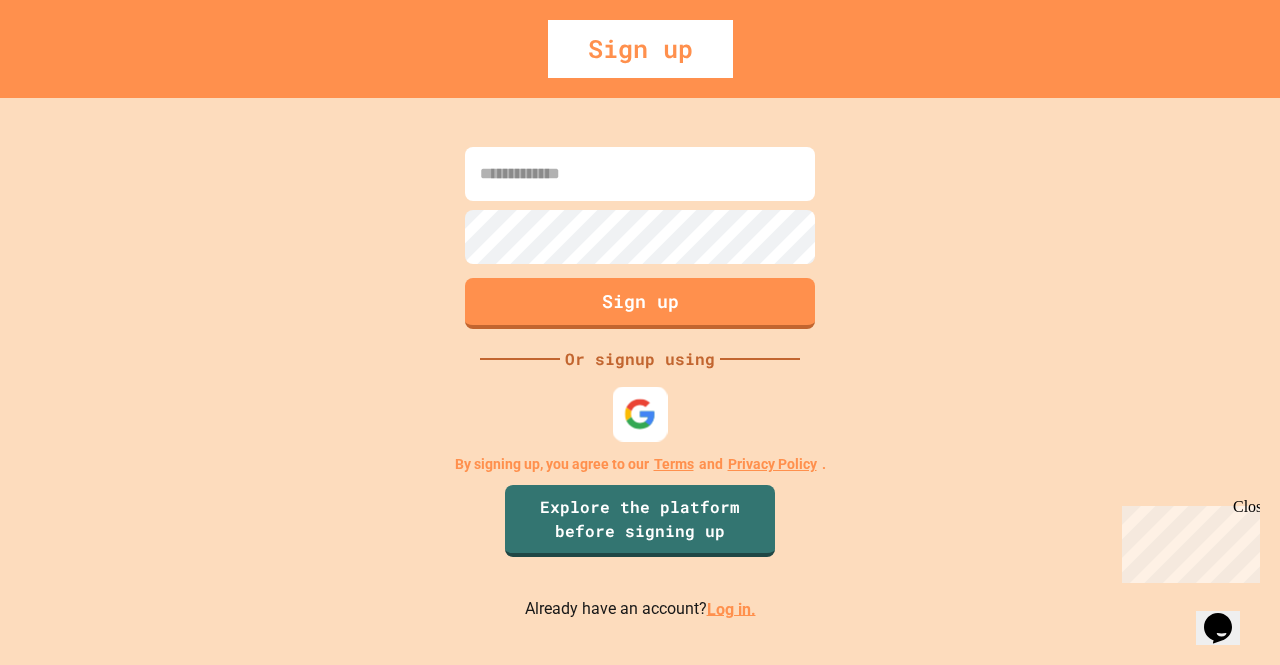 click at bounding box center [640, 413] 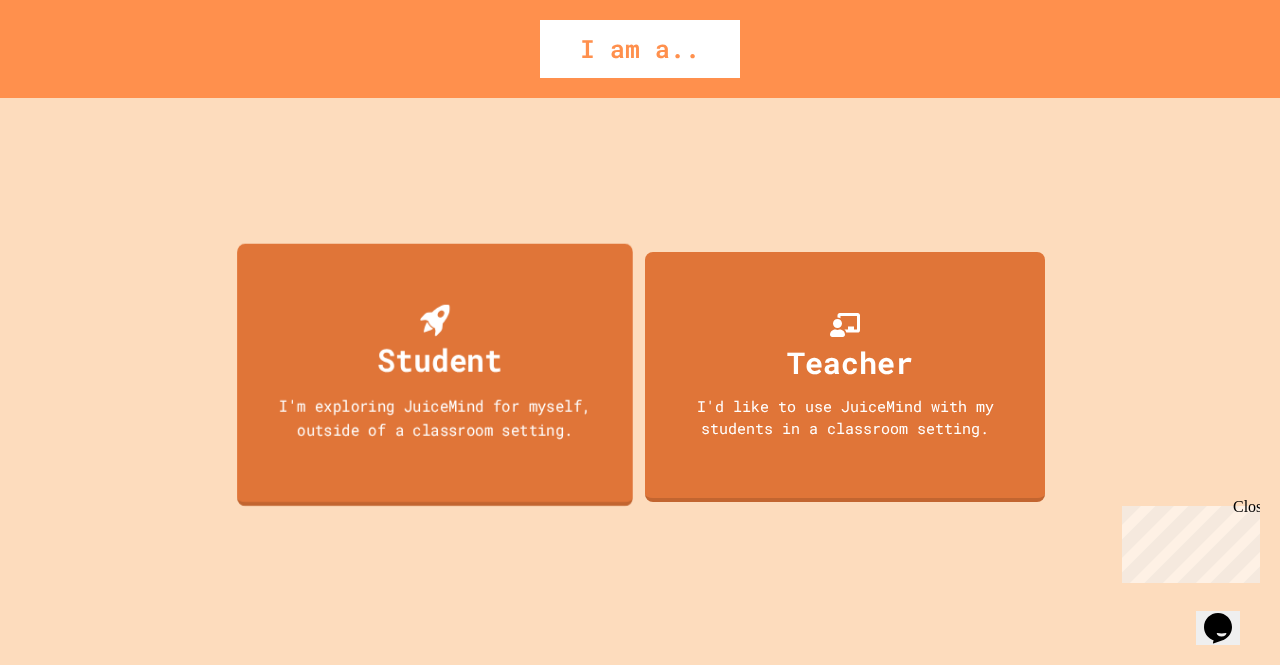 click on "I'm exploring JuiceMind for myself, outside of a classroom setting." at bounding box center (435, 416) 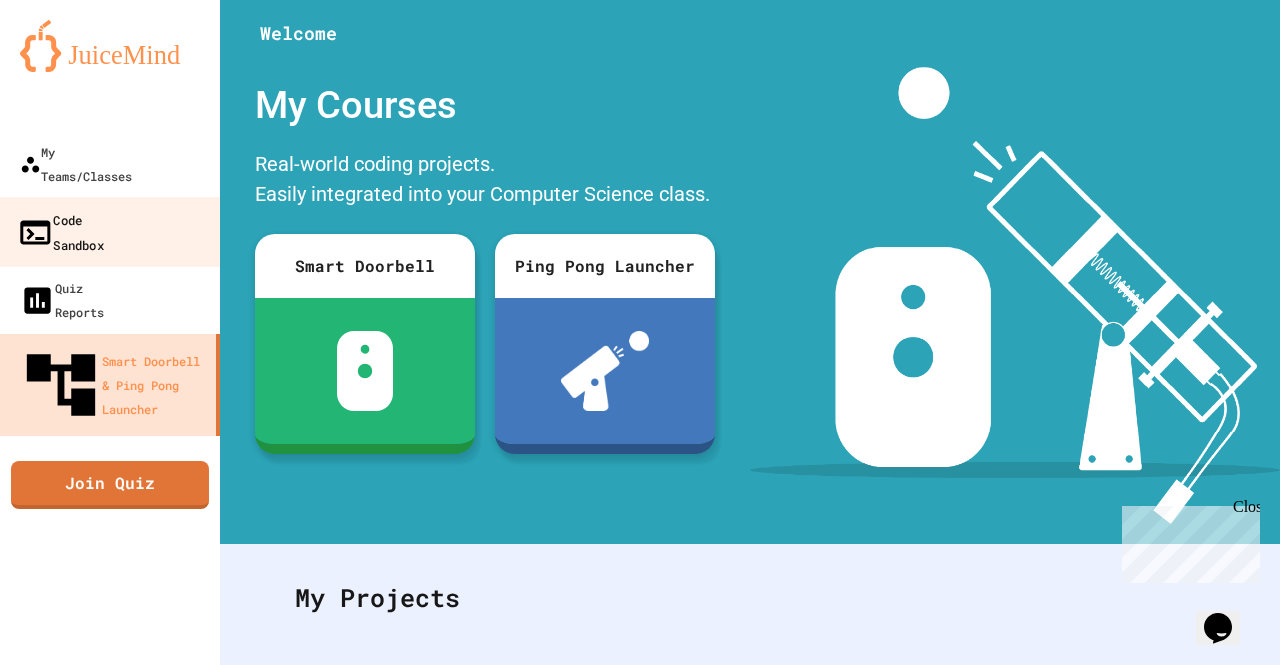 click on "Code Sandbox" at bounding box center [110, 232] 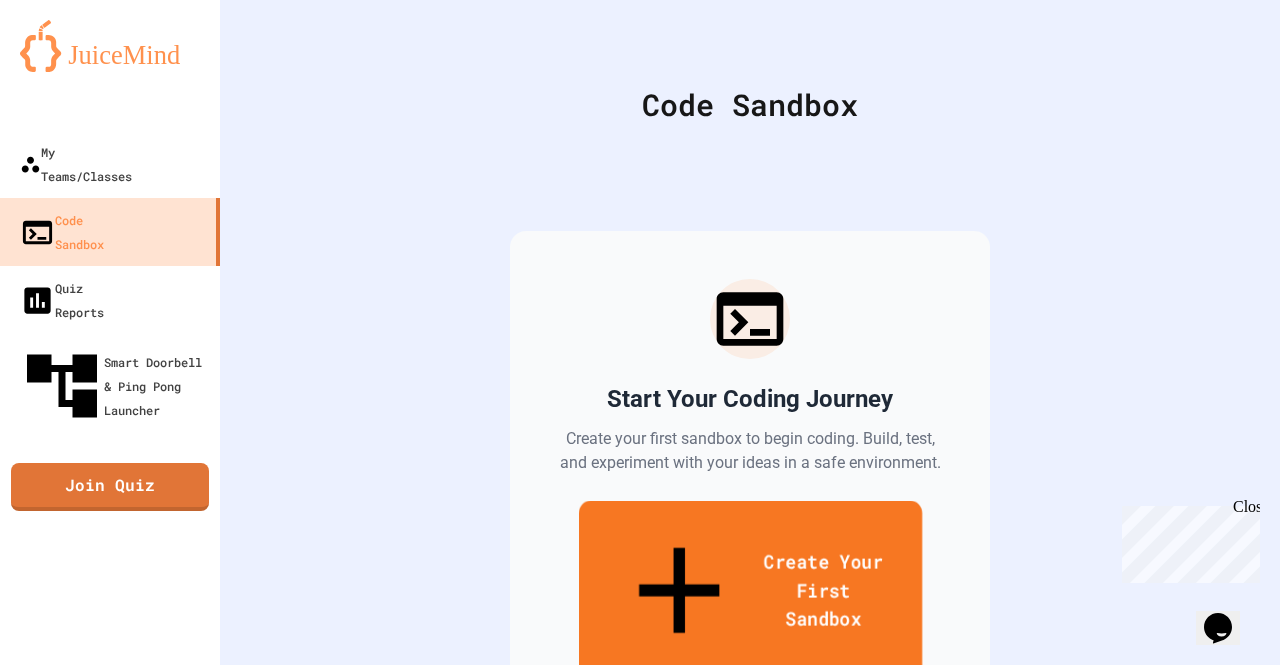 click on "Create Your First Sandbox" at bounding box center [749, 593] 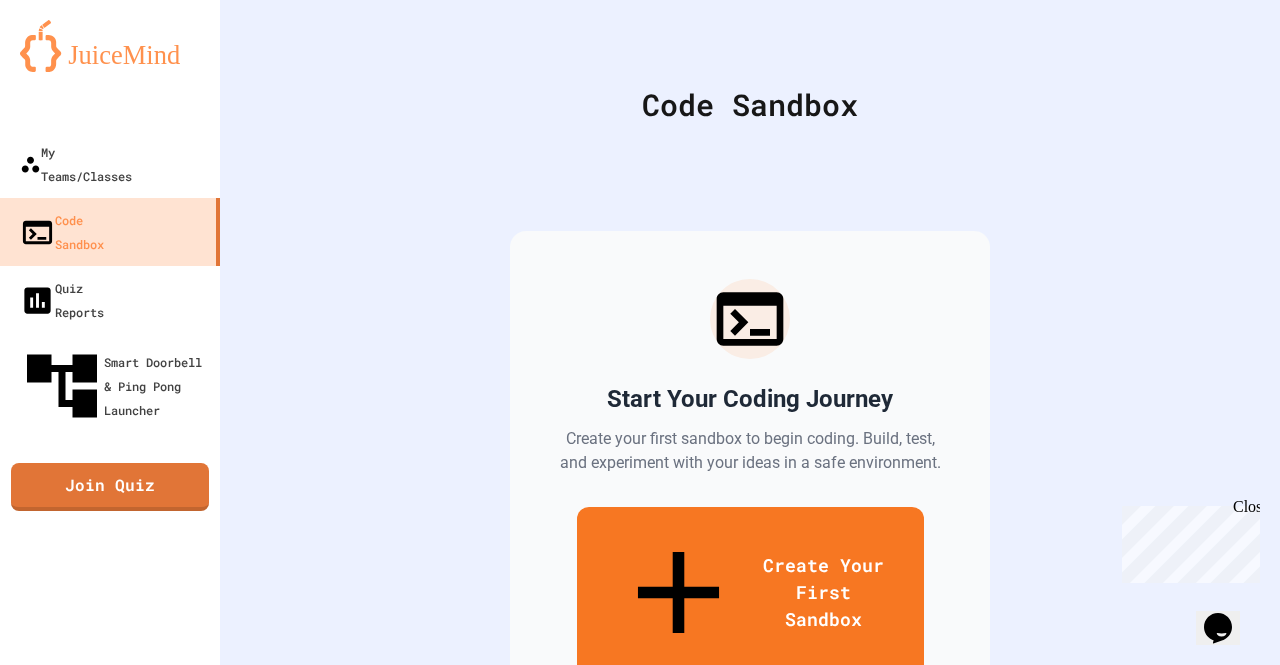click at bounding box center [640, 762] 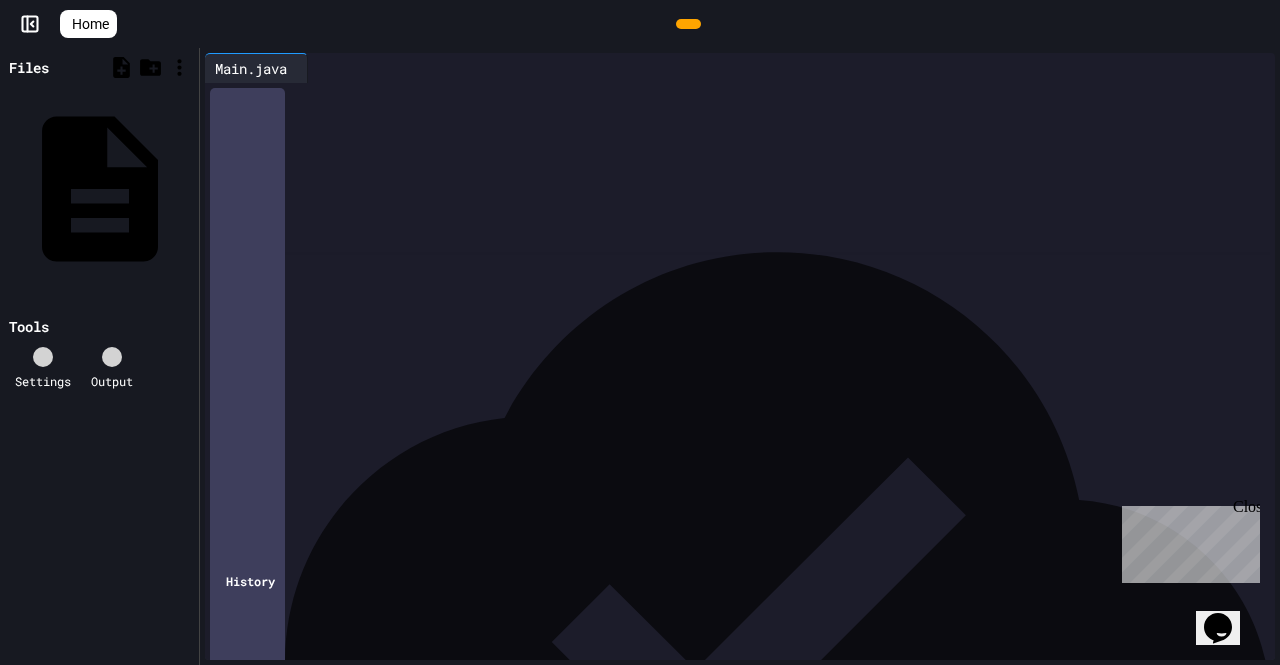 click 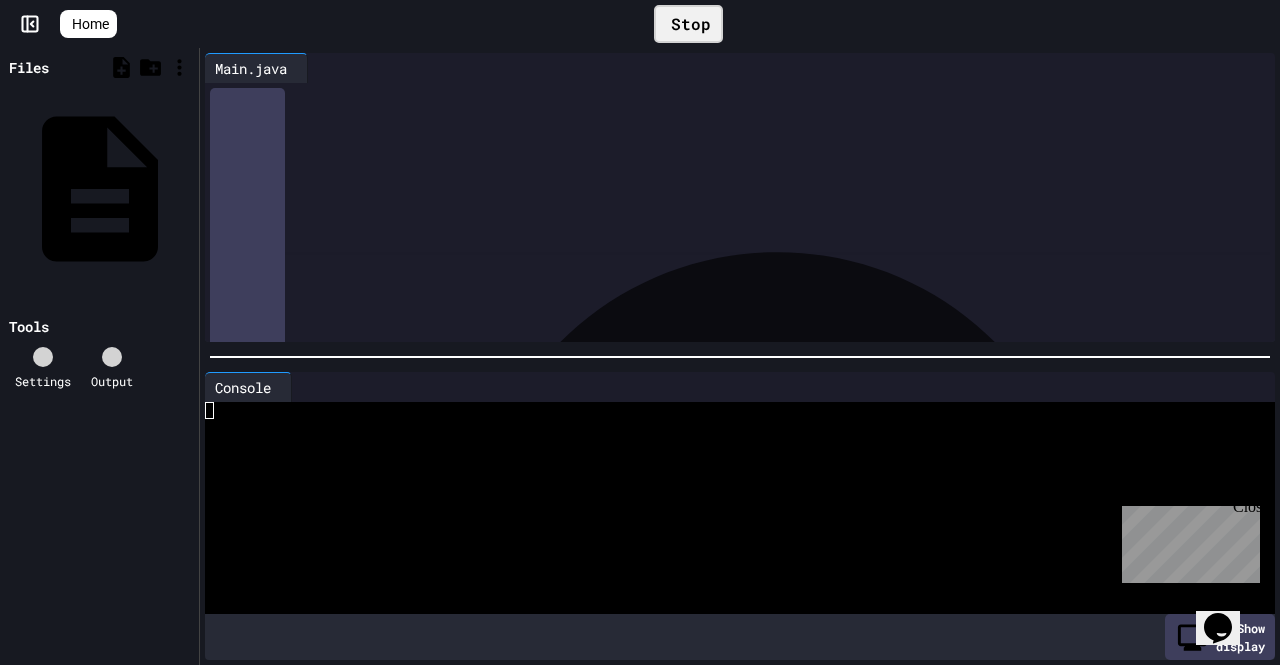 click at bounding box center [722, 512] 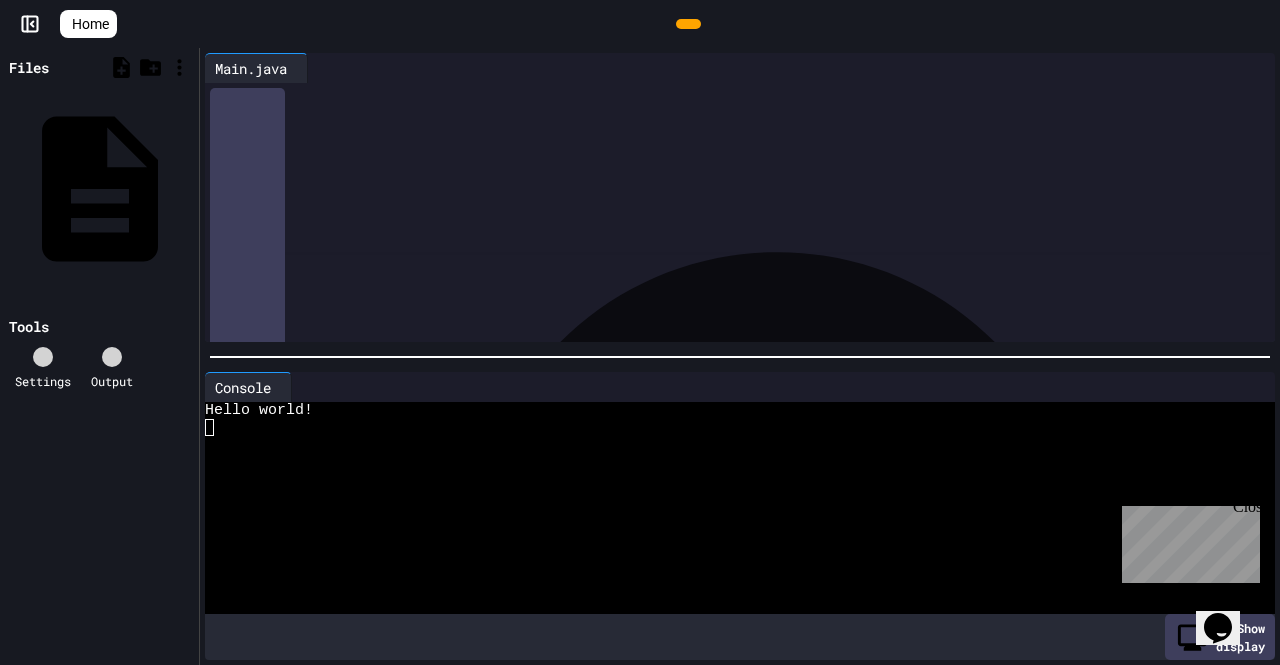 drag, startPoint x: 301, startPoint y: 141, endPoint x: 555, endPoint y: 143, distance: 254.00787 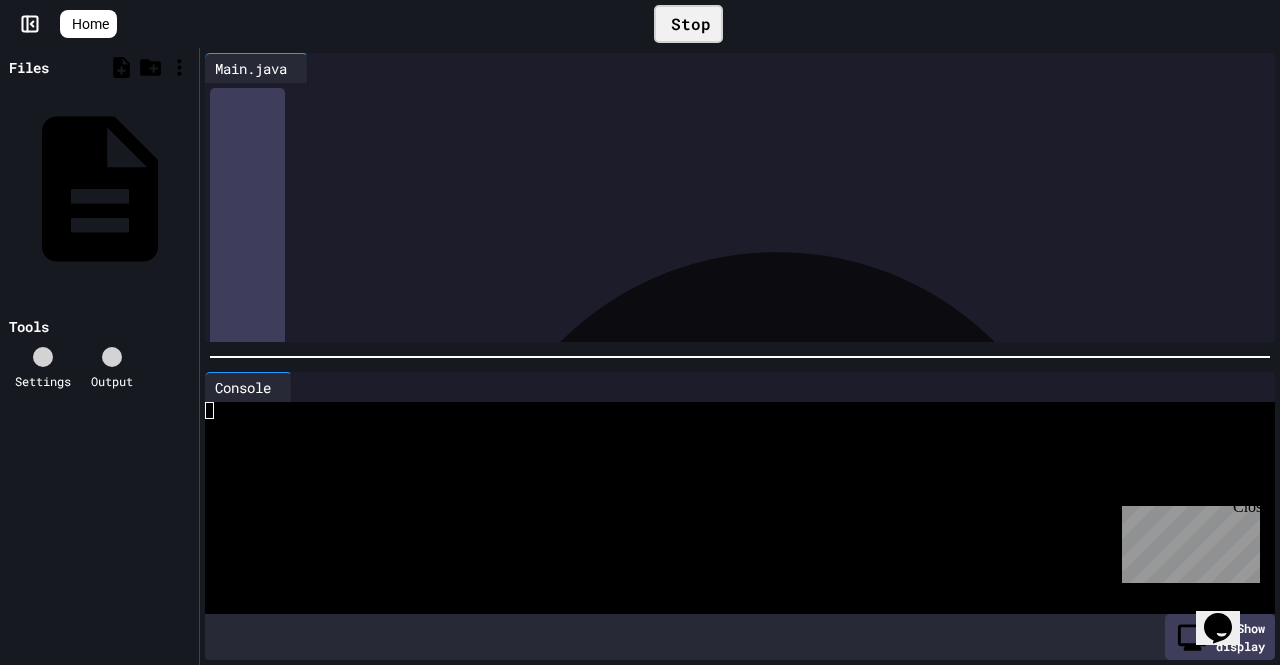 drag, startPoint x: 676, startPoint y: 29, endPoint x: 602, endPoint y: 511, distance: 487.6474 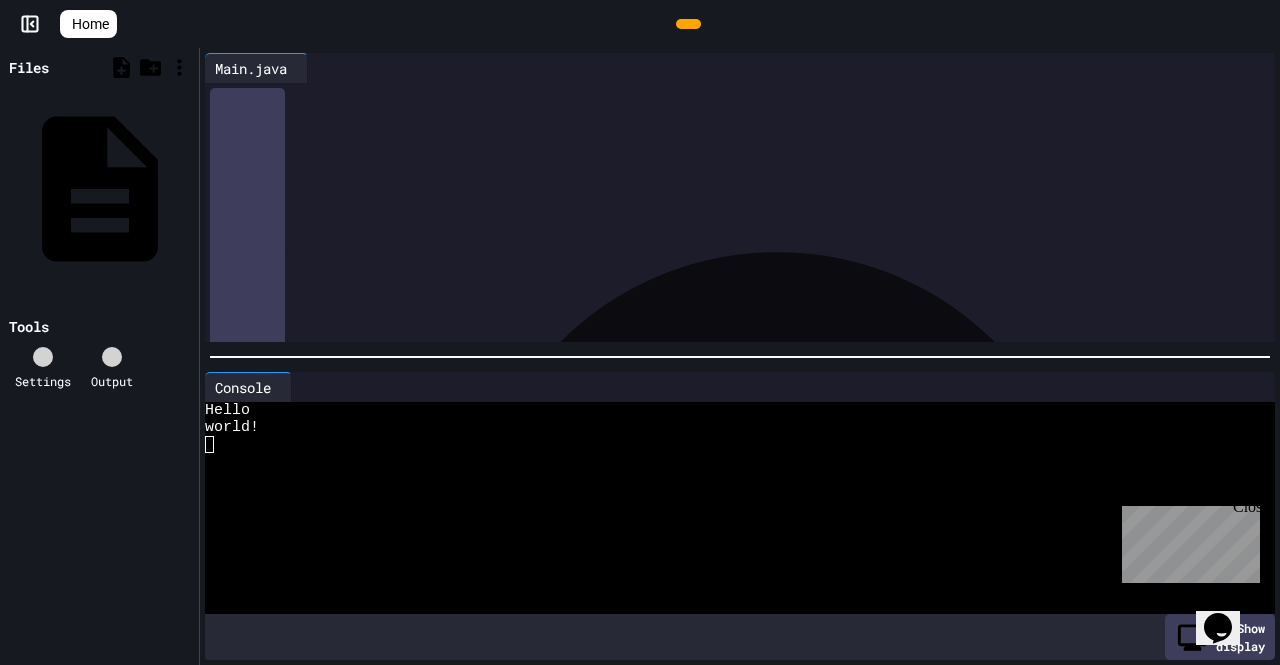 click on "*******" at bounding box center (365, 138) 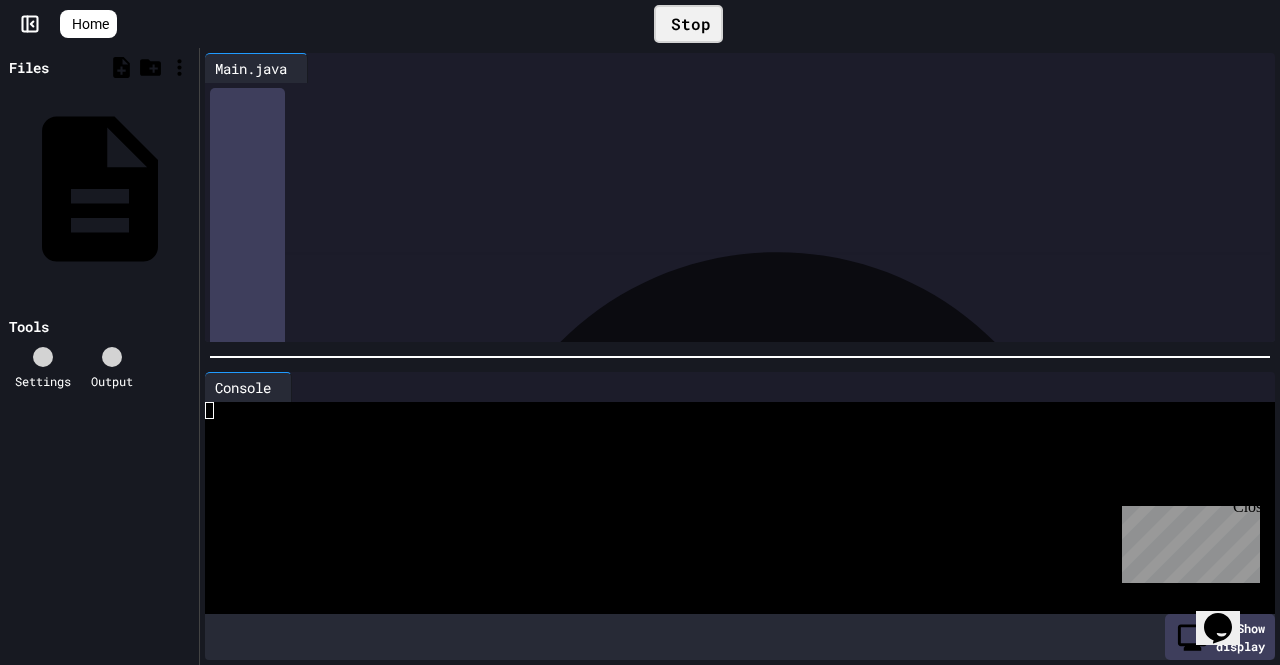 click on "Stop" at bounding box center [688, 24] 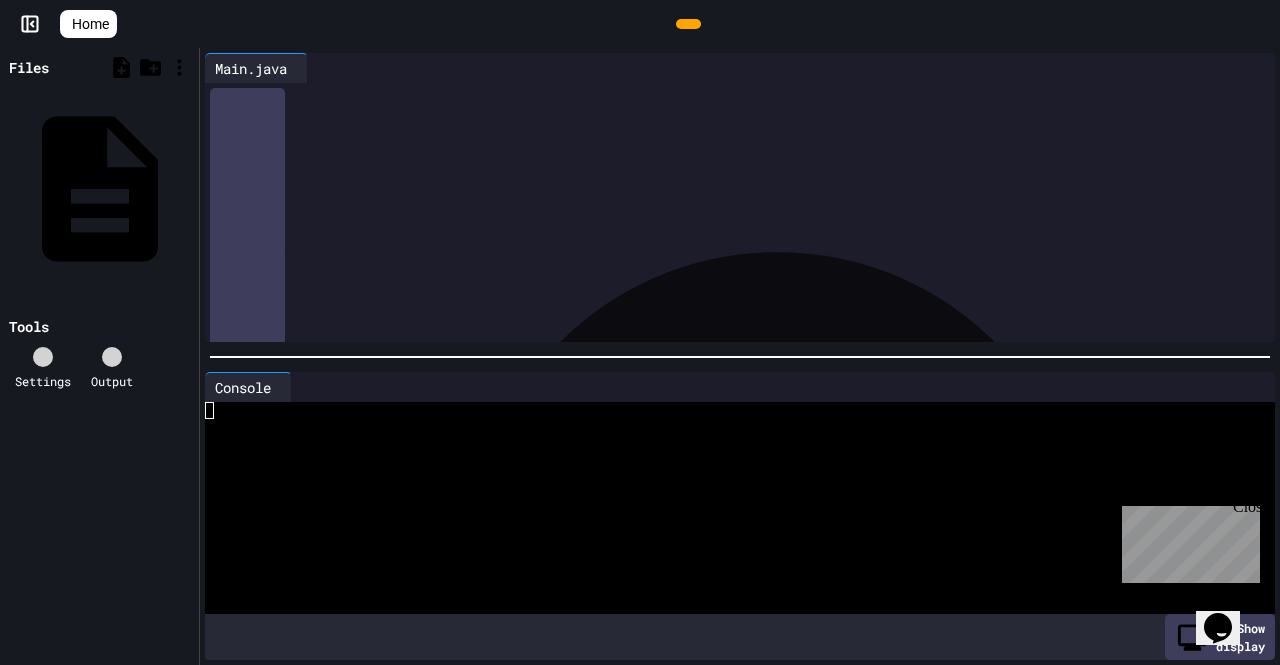 click 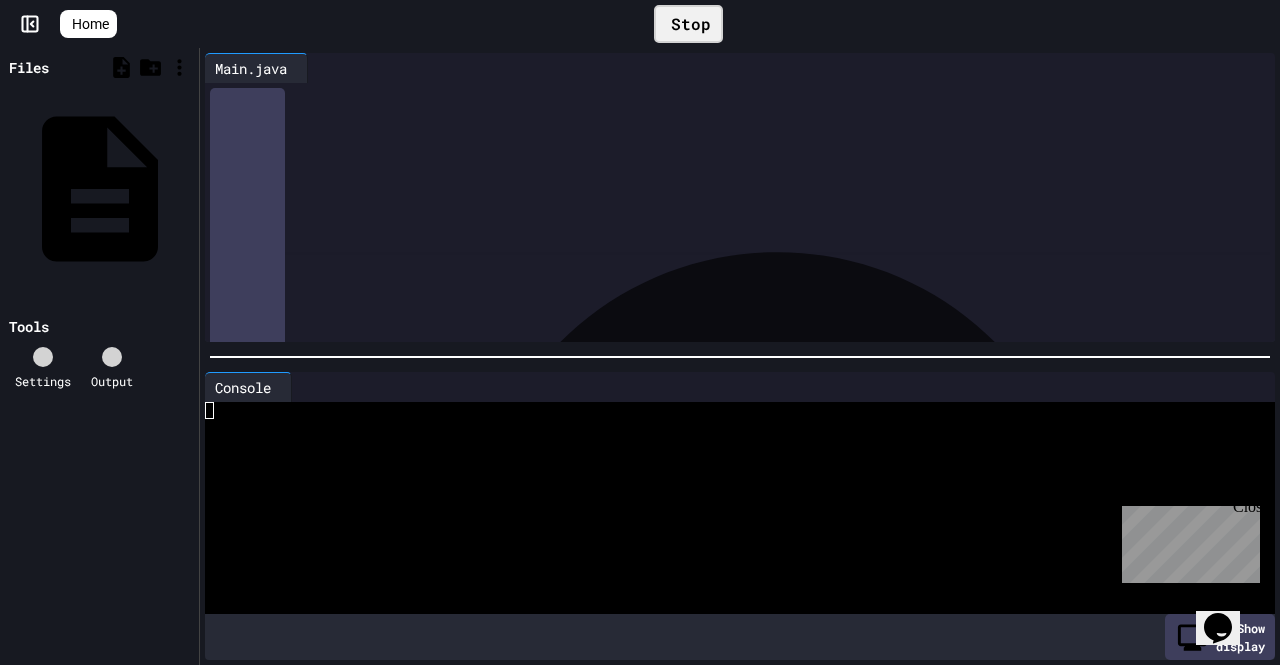 drag, startPoint x: 603, startPoint y: 392, endPoint x: 596, endPoint y: 413, distance: 22.135944 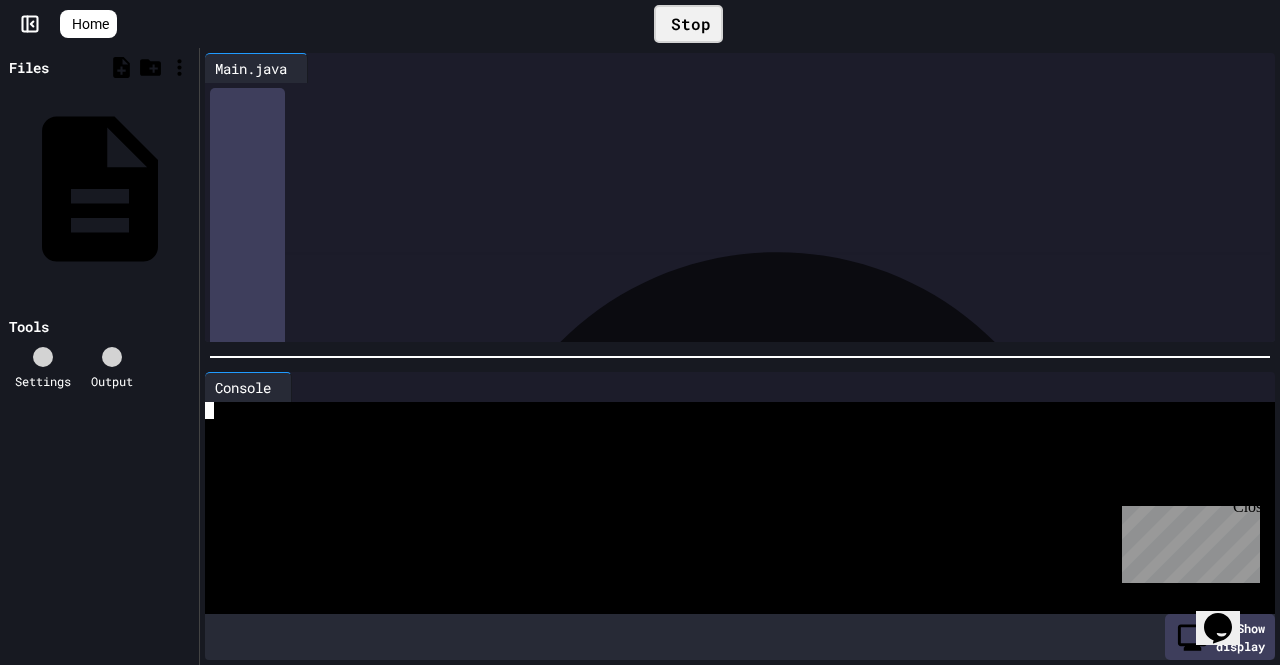 click at bounding box center (722, 427) 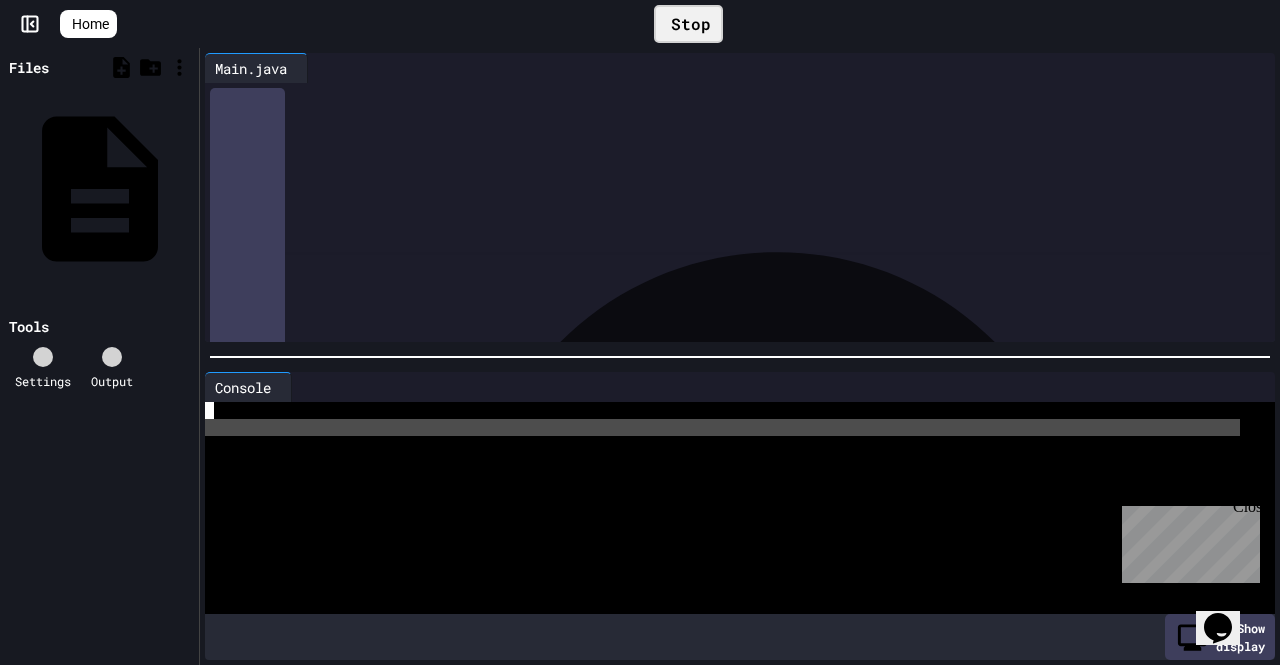 click at bounding box center [722, 427] 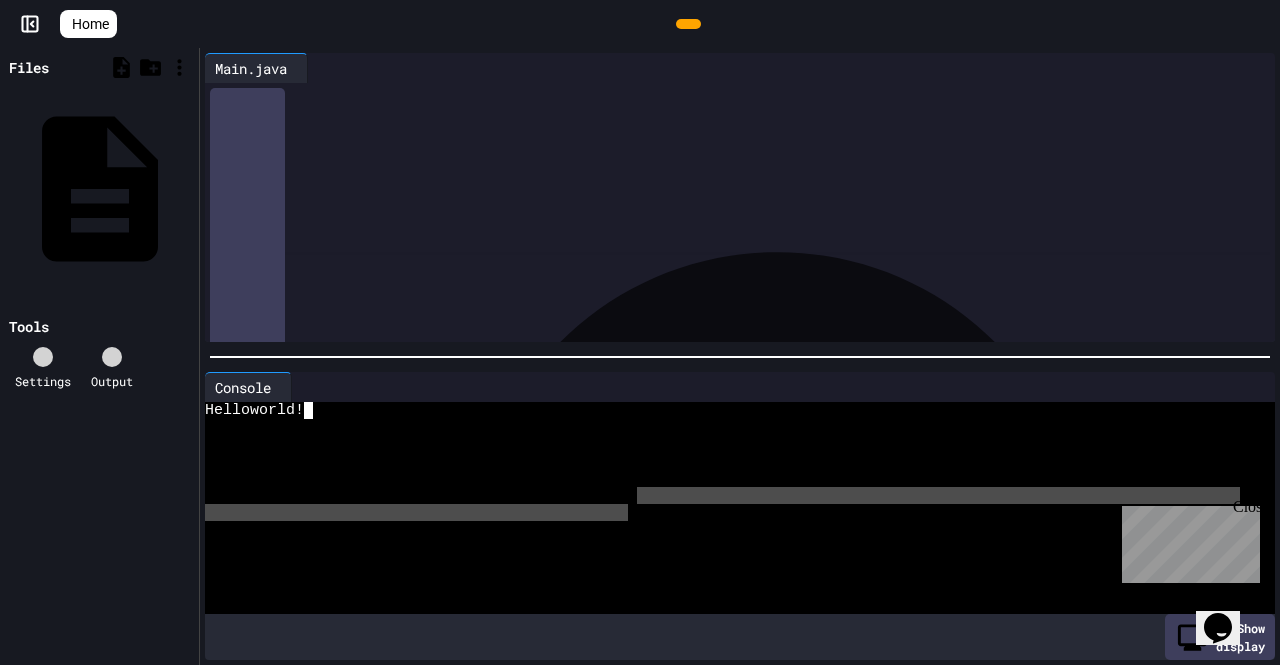 drag, startPoint x: 629, startPoint y: 507, endPoint x: 640, endPoint y: 497, distance: 14.866069 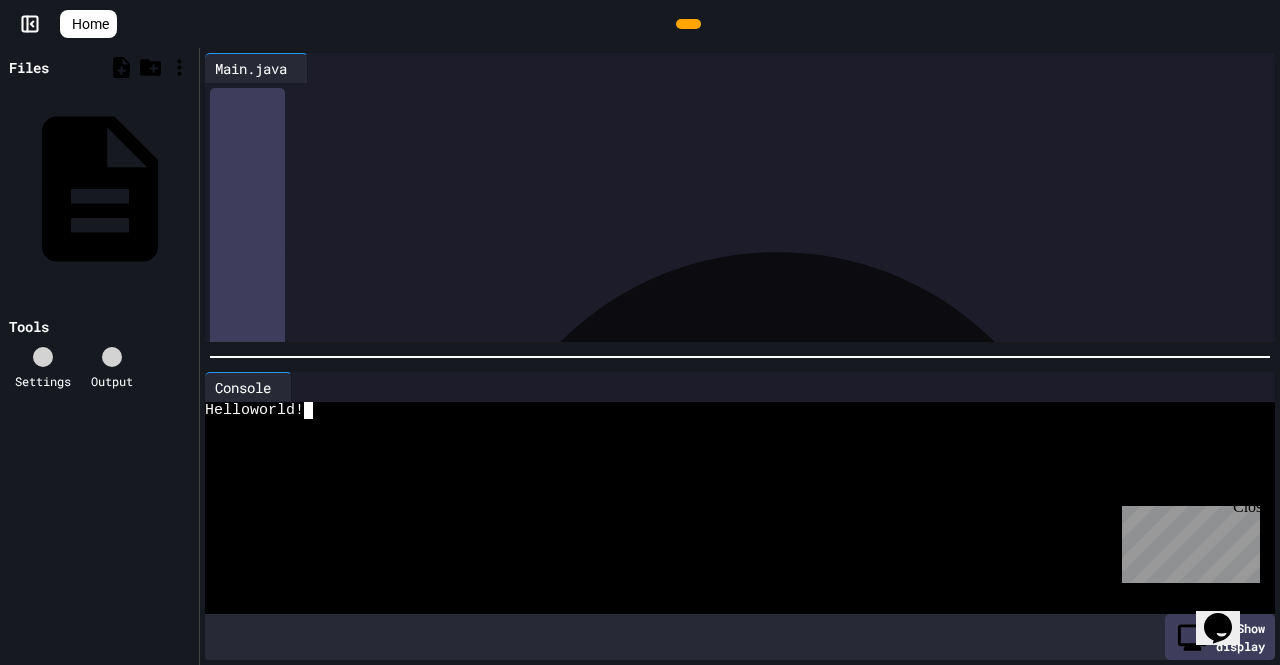 click at bounding box center (722, 512) 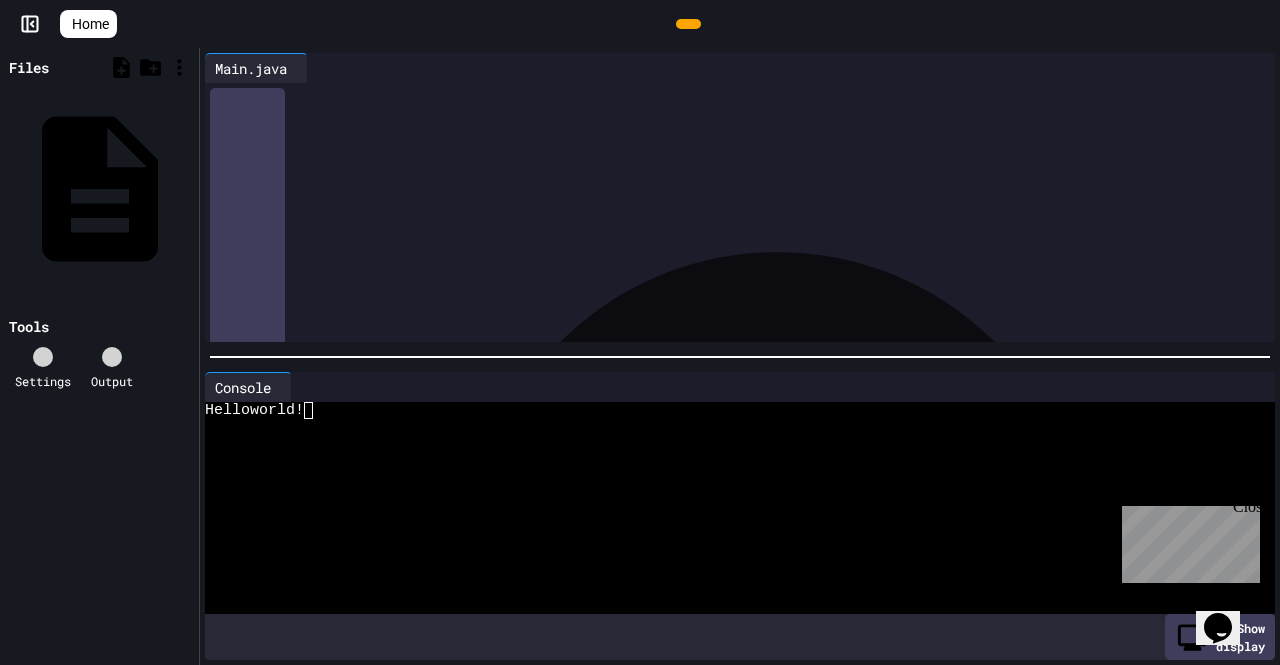click on "*******" at bounding box center (400, 138) 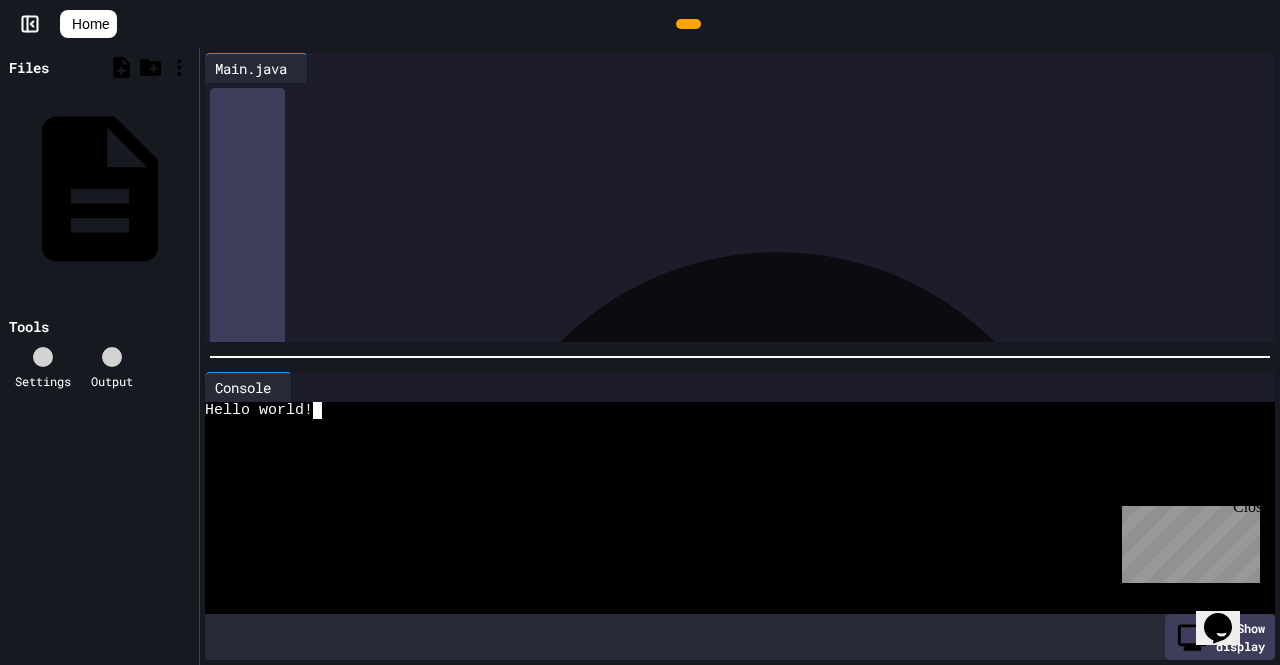 click at bounding box center [722, 478] 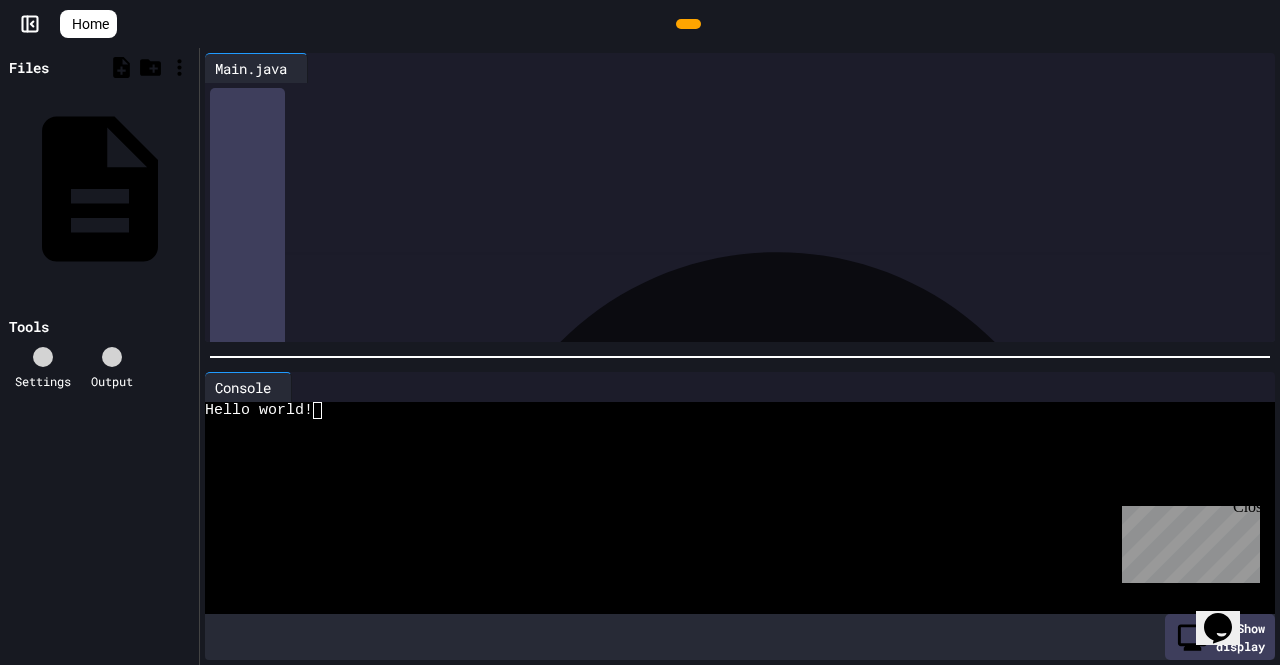 click on "********" at bounding box center (403, 138) 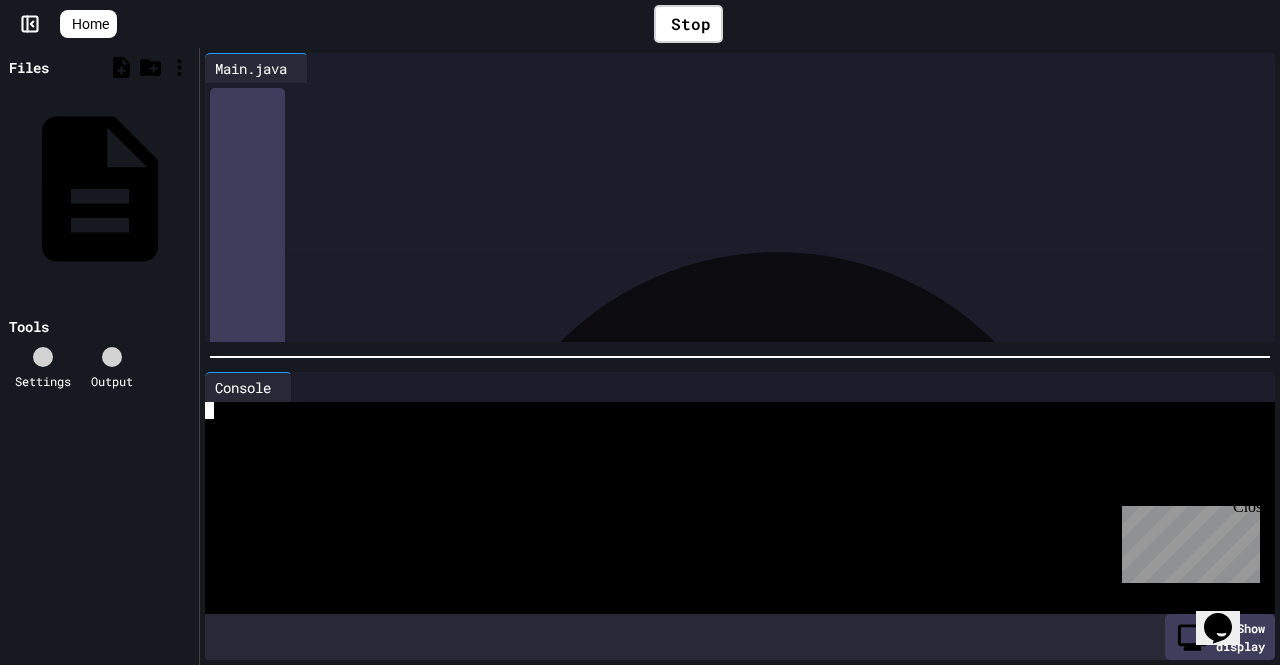 click at bounding box center (722, 461) 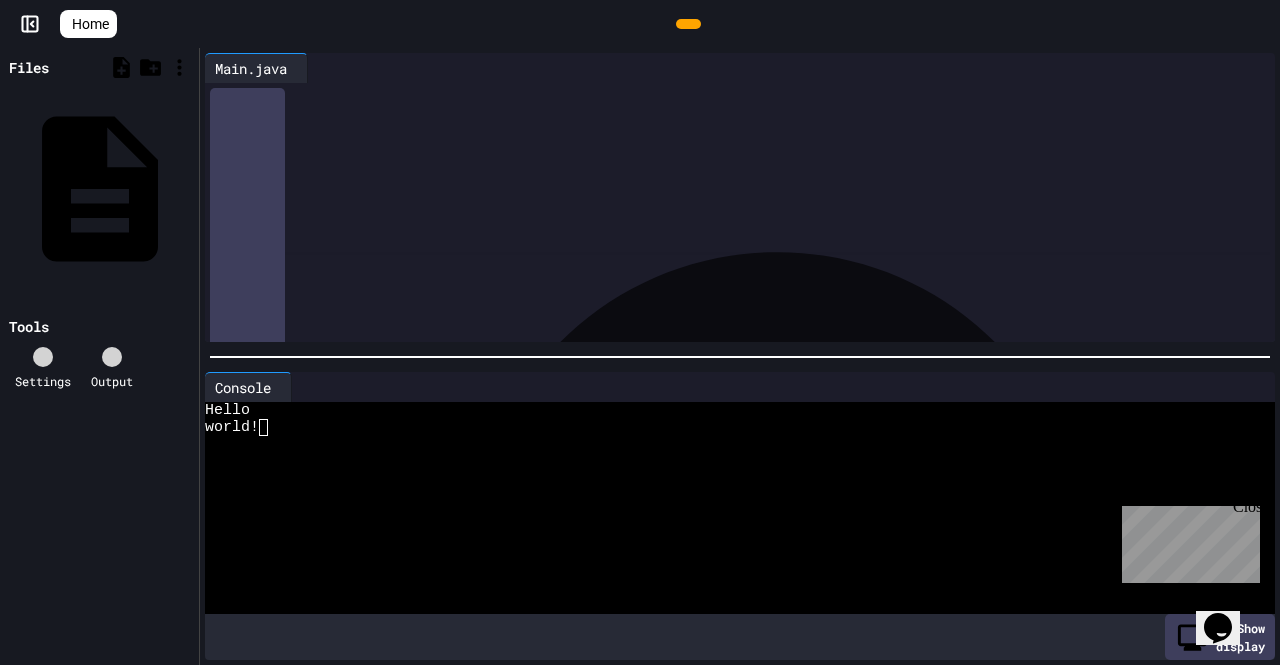click on "*********" at bounding box center (405, 138) 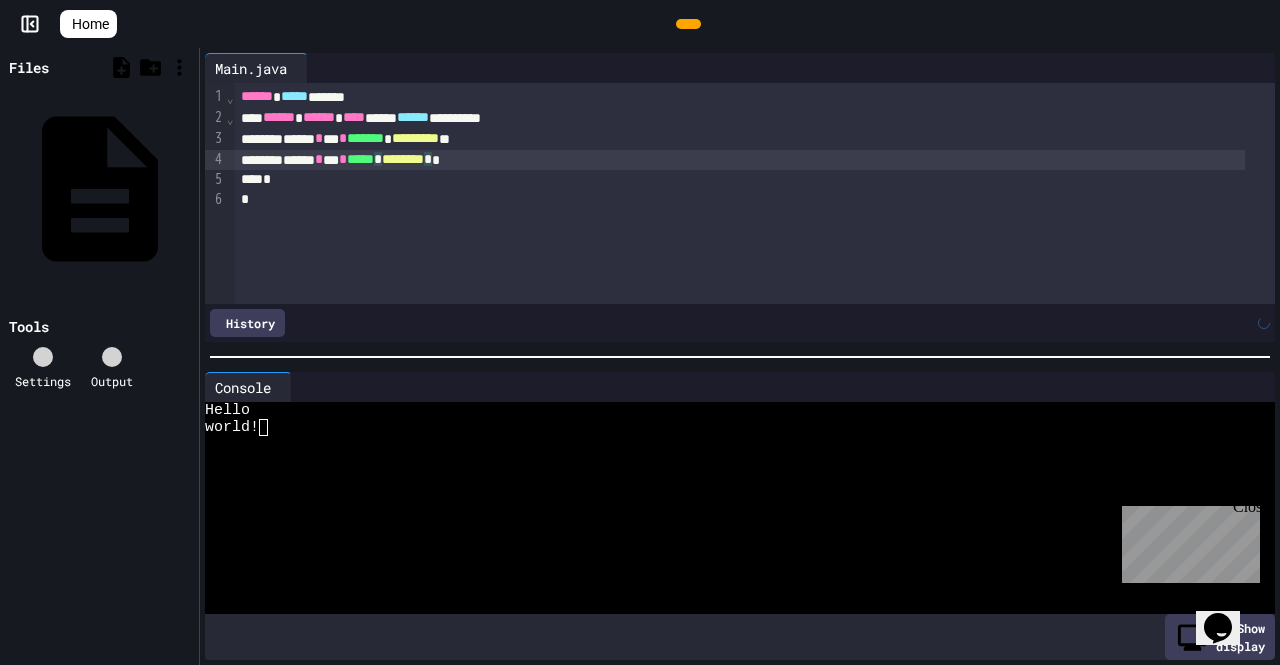 click on "****** * *** * ***** * ******** * *" at bounding box center [740, 160] 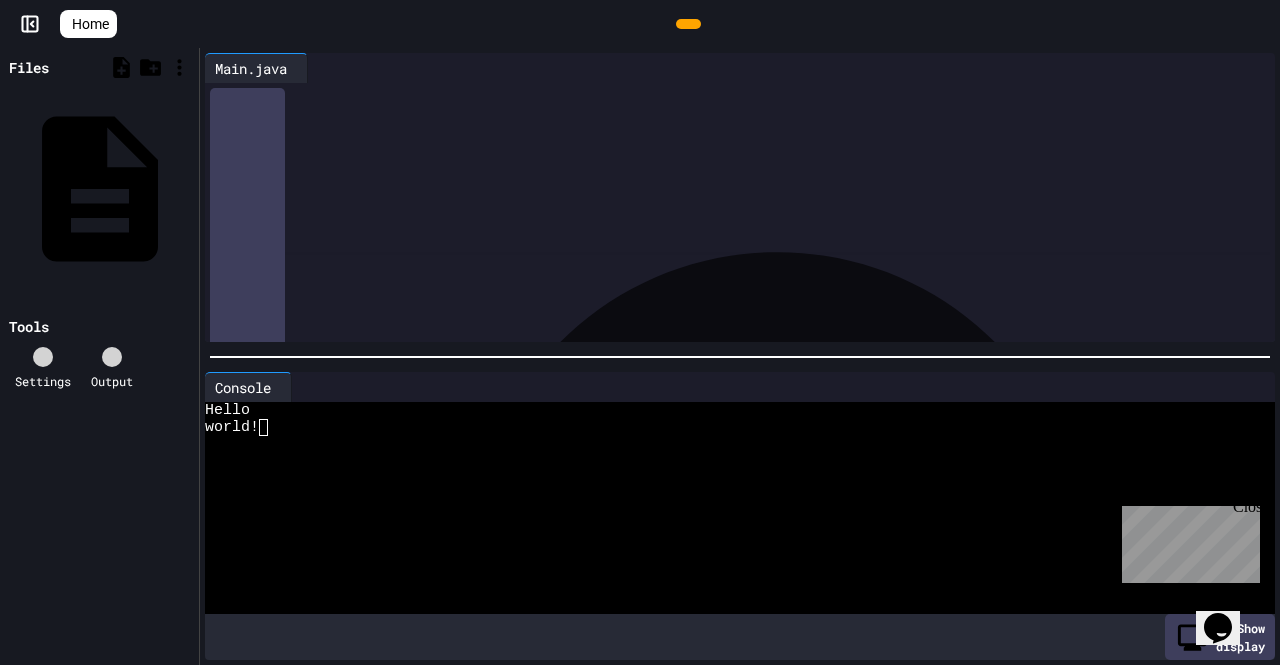 drag, startPoint x: 511, startPoint y: 144, endPoint x: 456, endPoint y: 141, distance: 55.081757 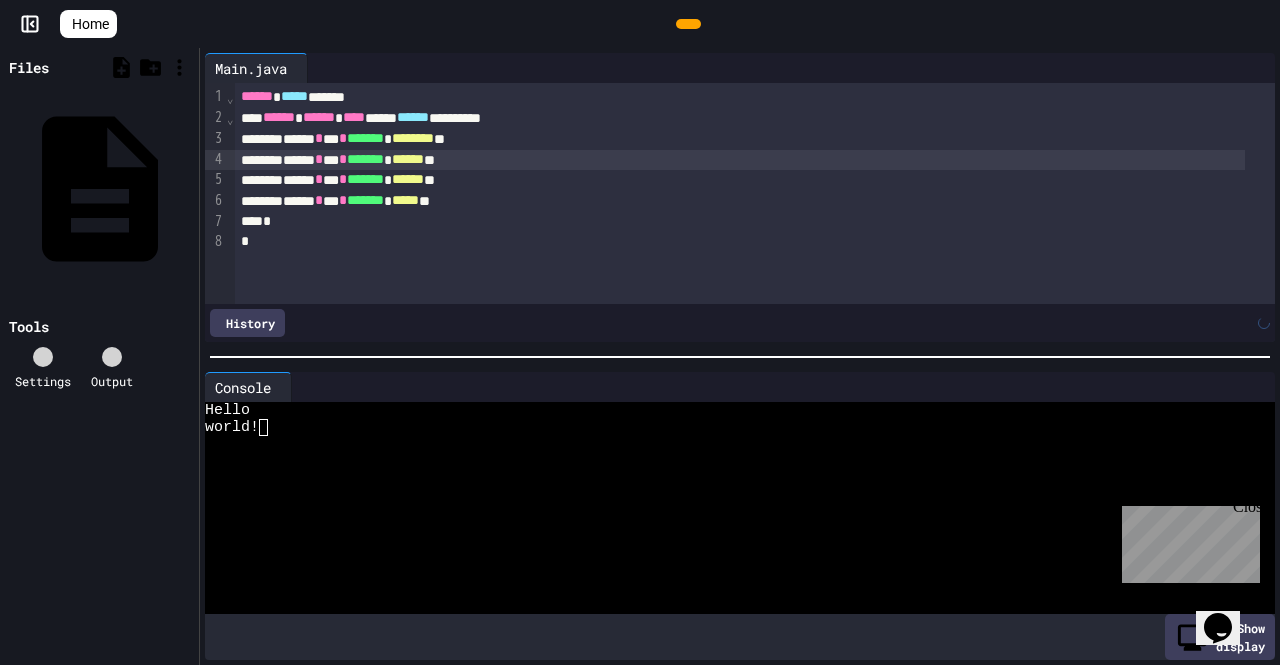 click on "******" at bounding box center (408, 159) 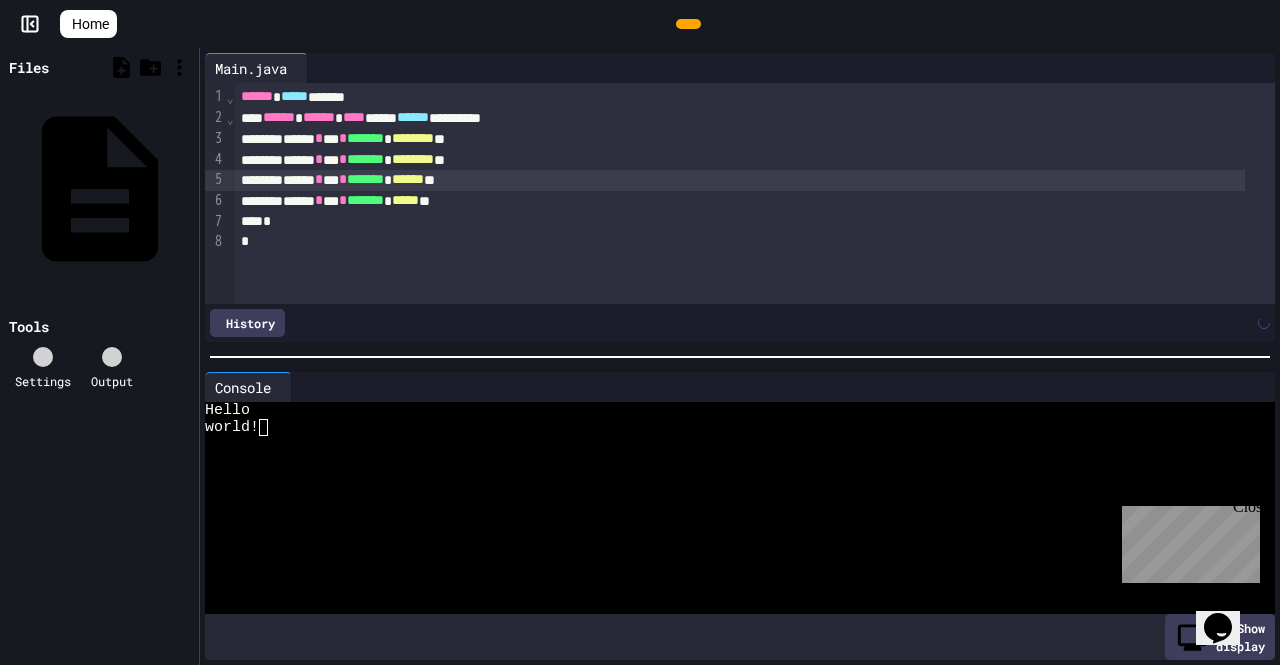 click on "******" at bounding box center [408, 179] 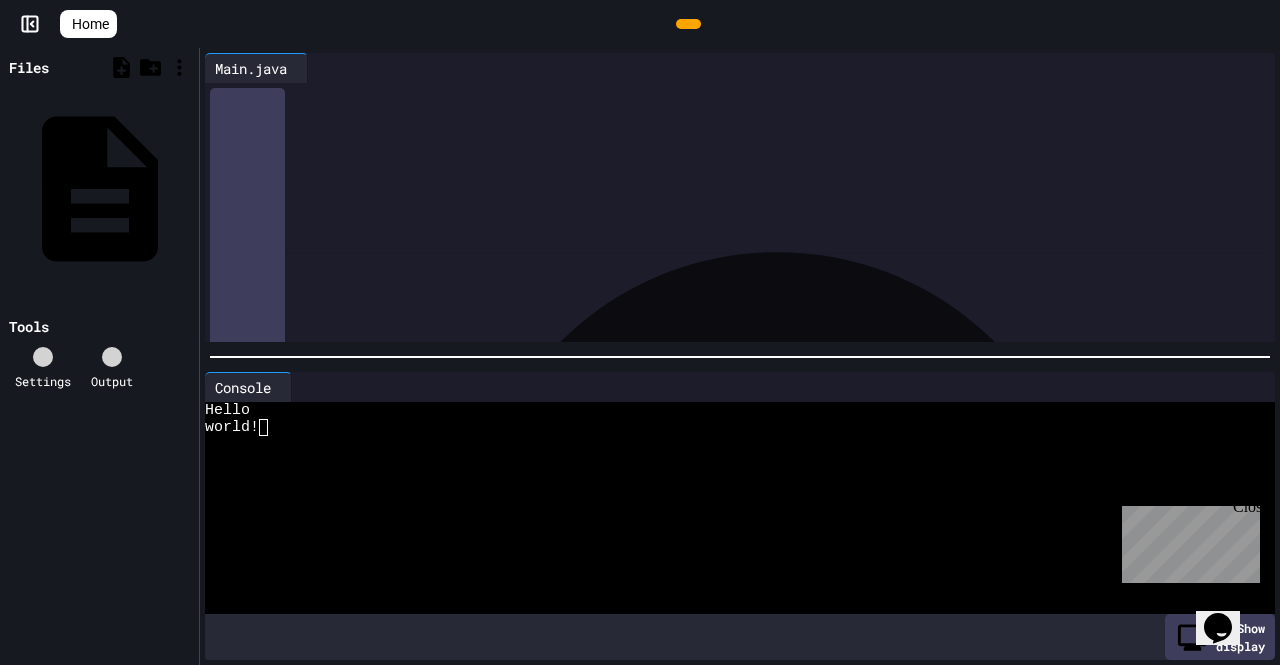 click on "*****" at bounding box center (405, 200) 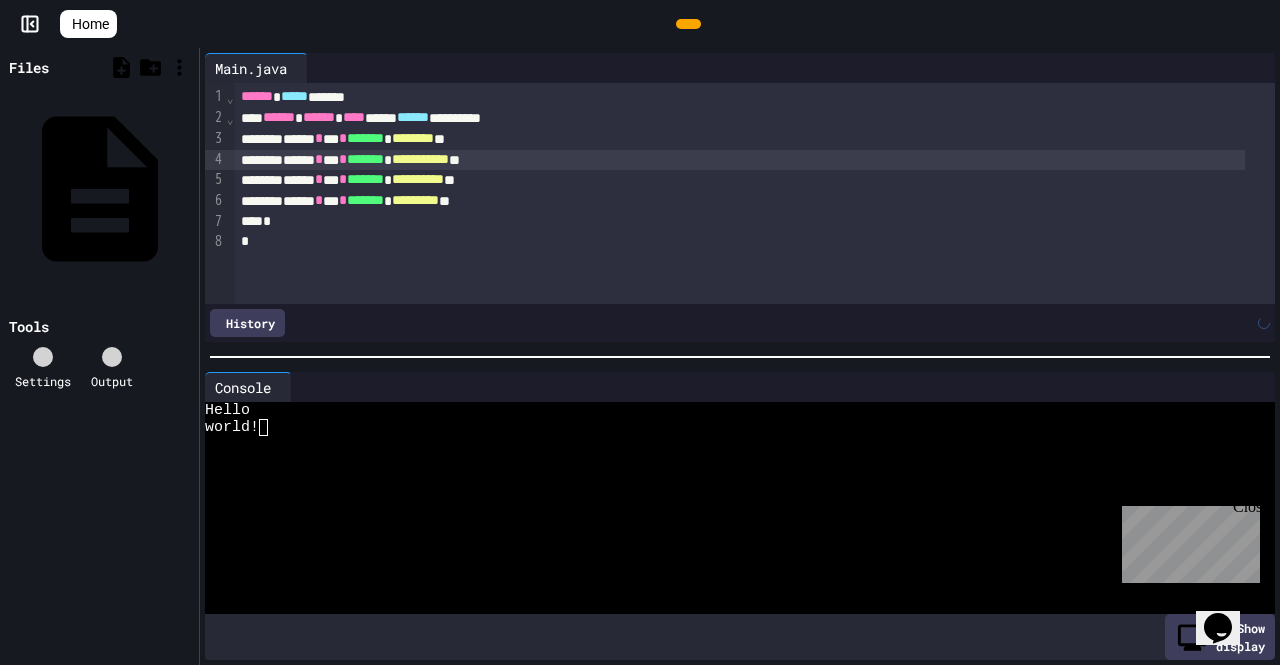 click on "********" at bounding box center [413, 138] 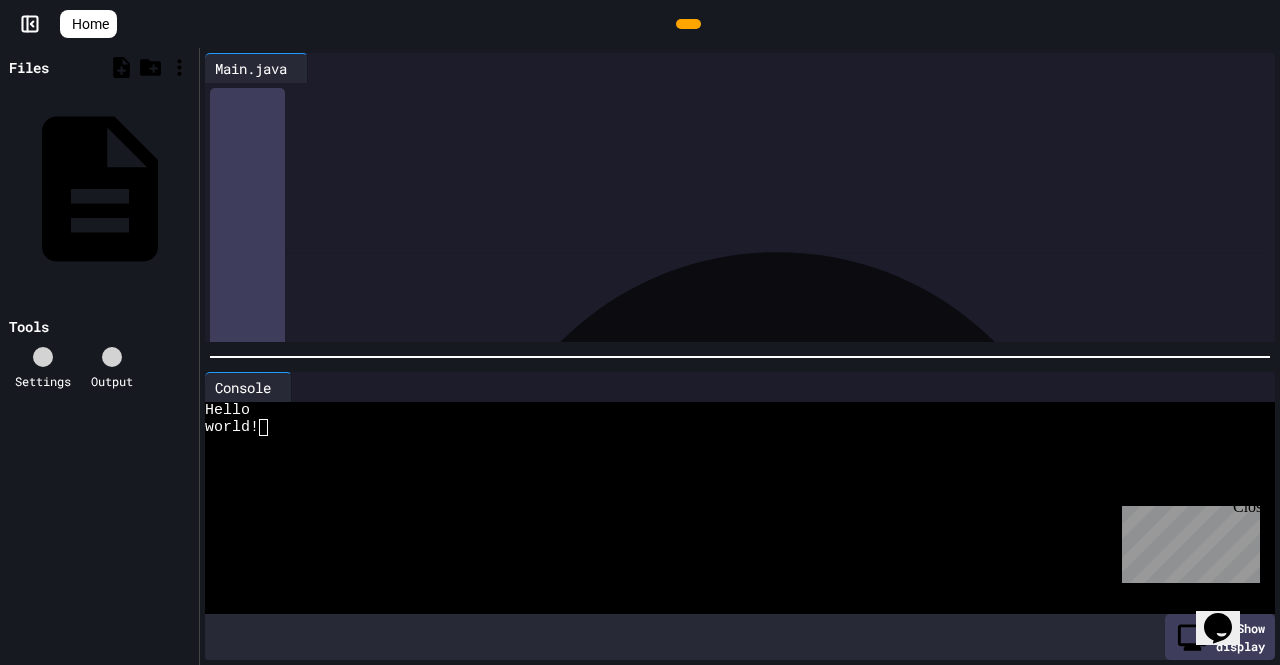 click on "**********" at bounding box center (420, 159) 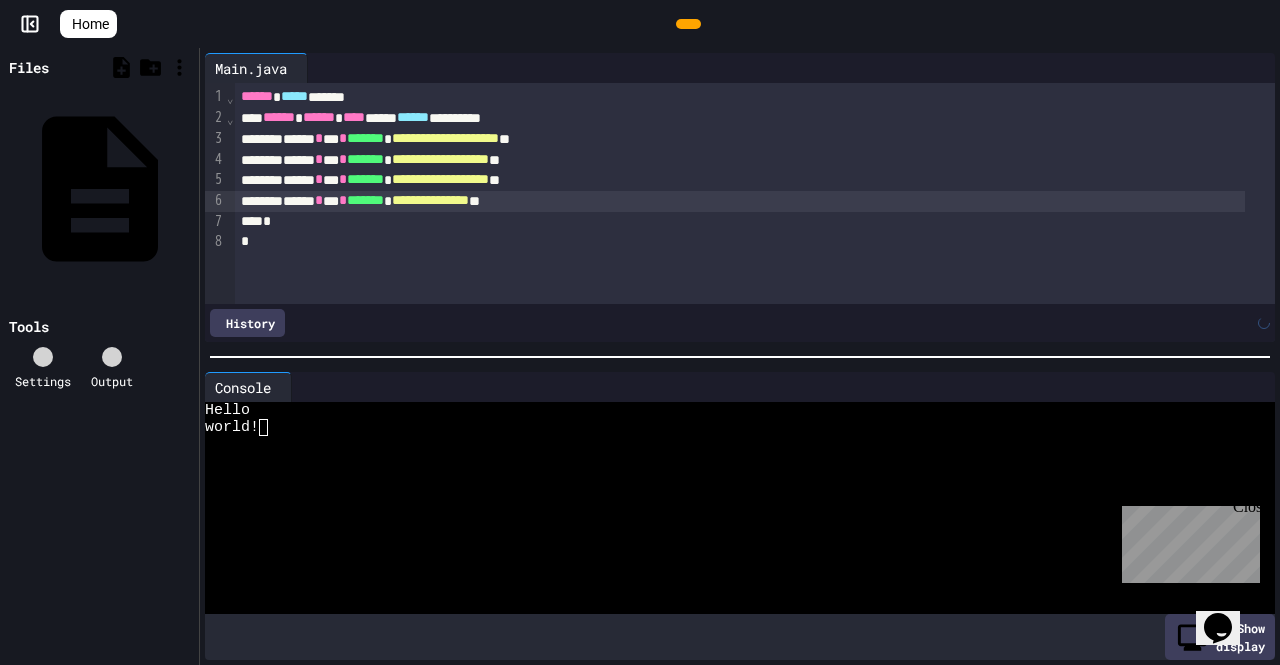 click on "**********" at bounding box center (430, 200) 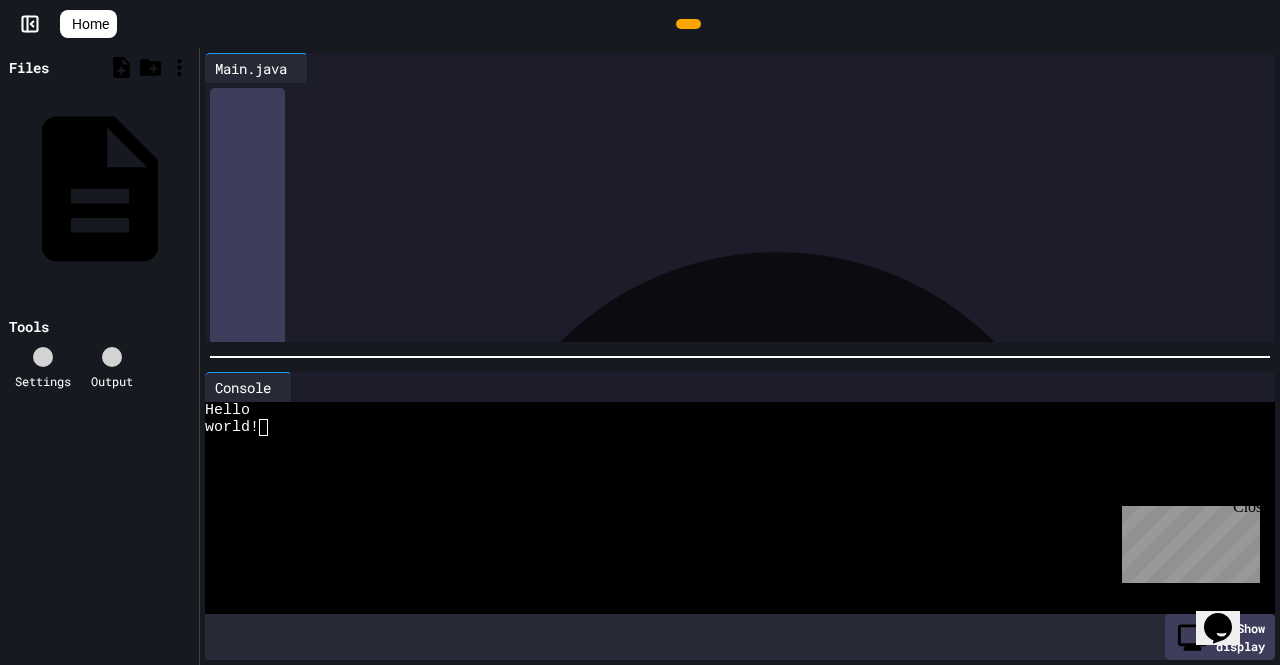 click 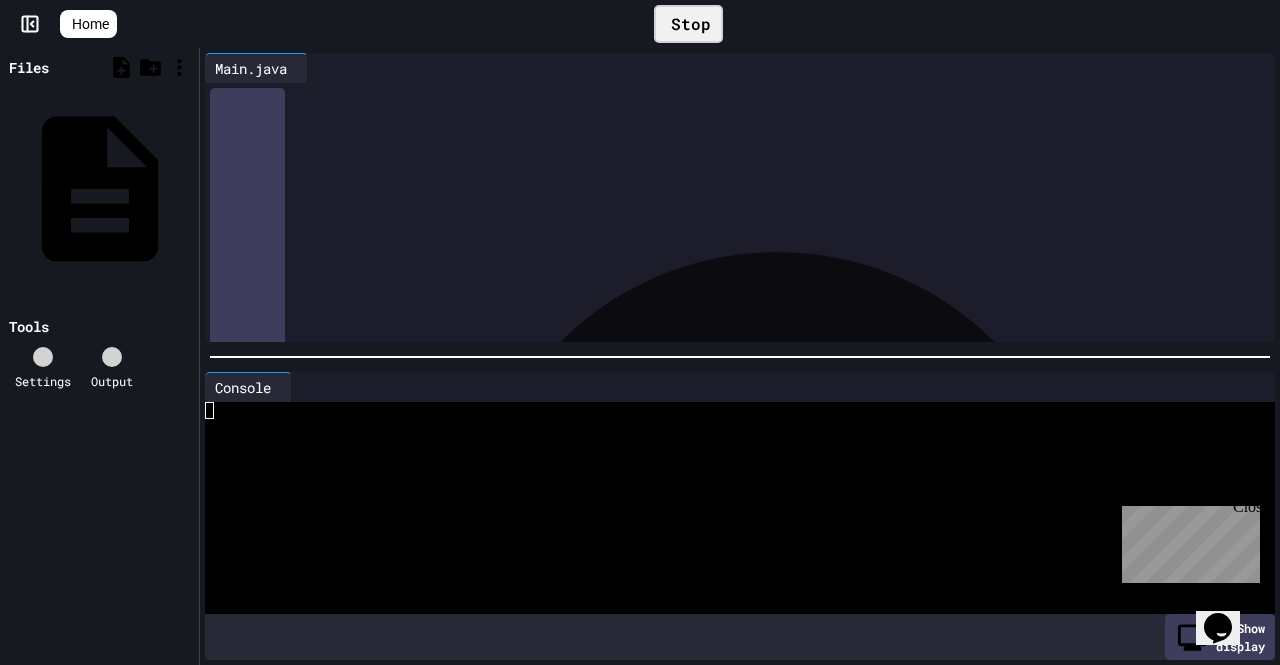 click at bounding box center (722, 478) 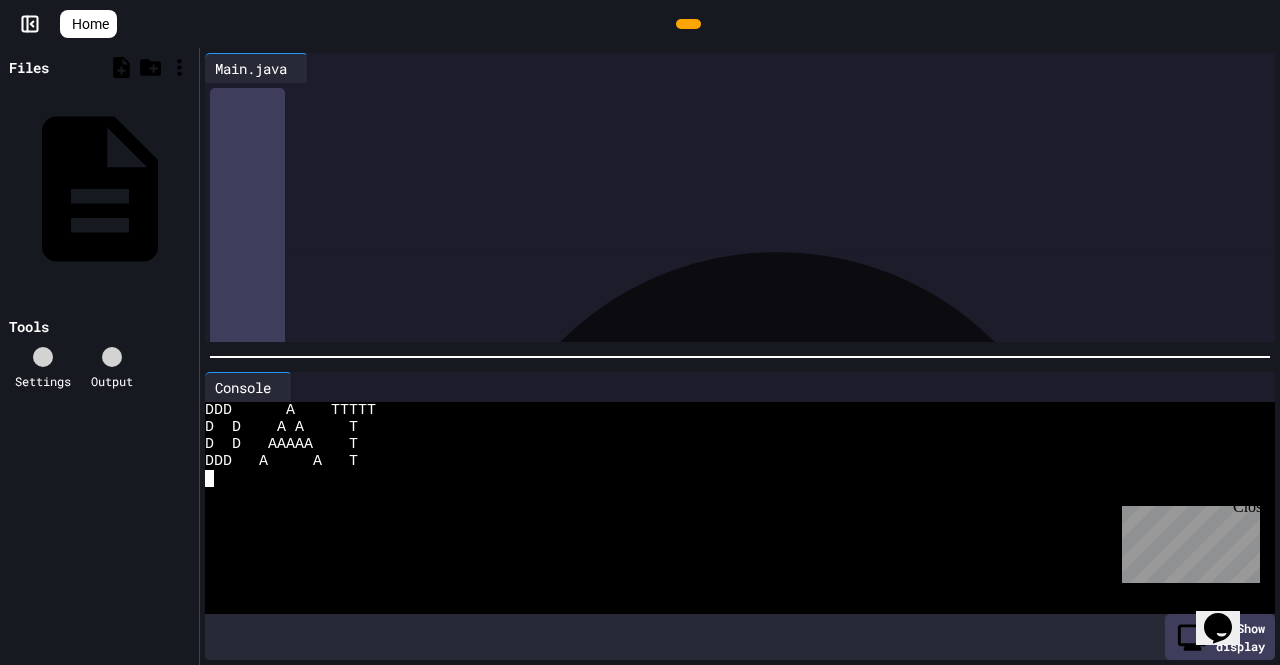 click on "**********" at bounding box center [445, 138] 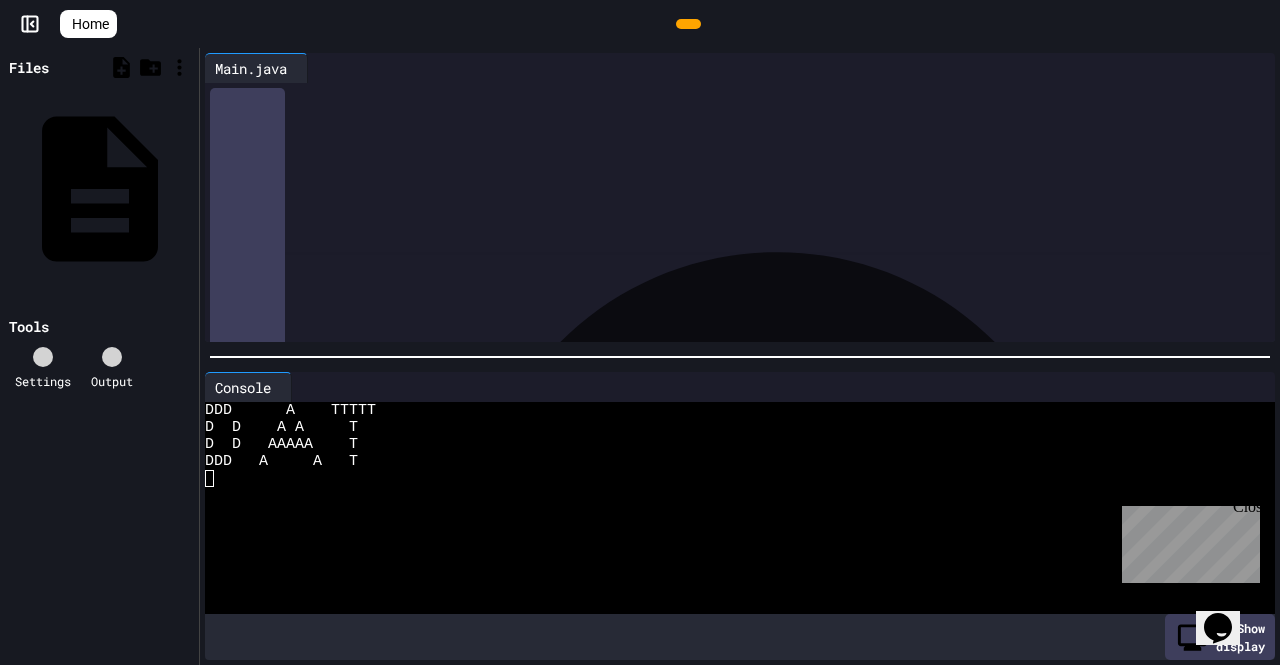 click on "**********" at bounding box center [440, 200] 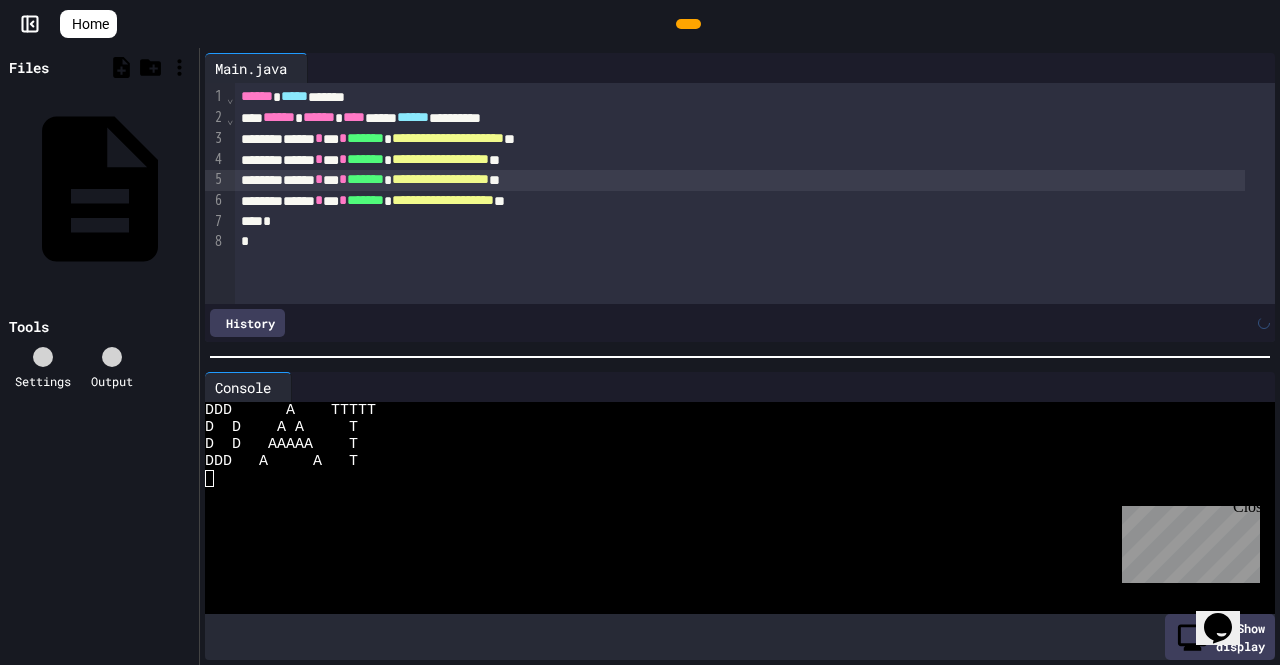 click on "**********" at bounding box center [440, 179] 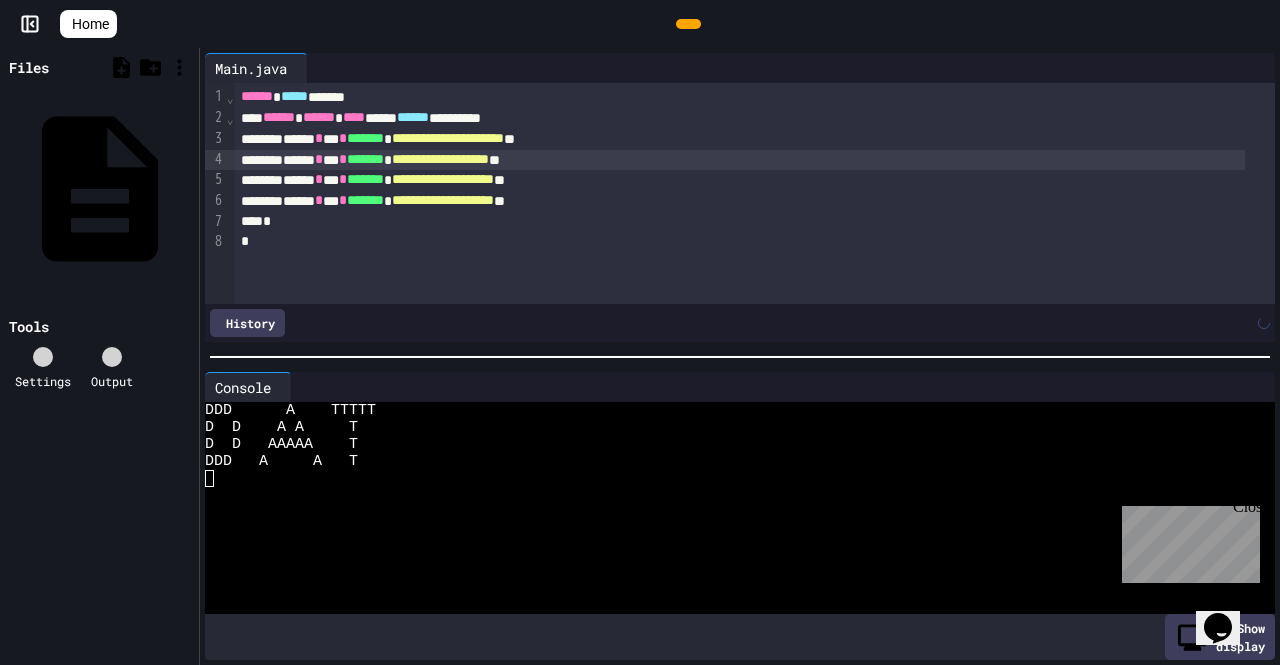 click on "**********" at bounding box center (440, 159) 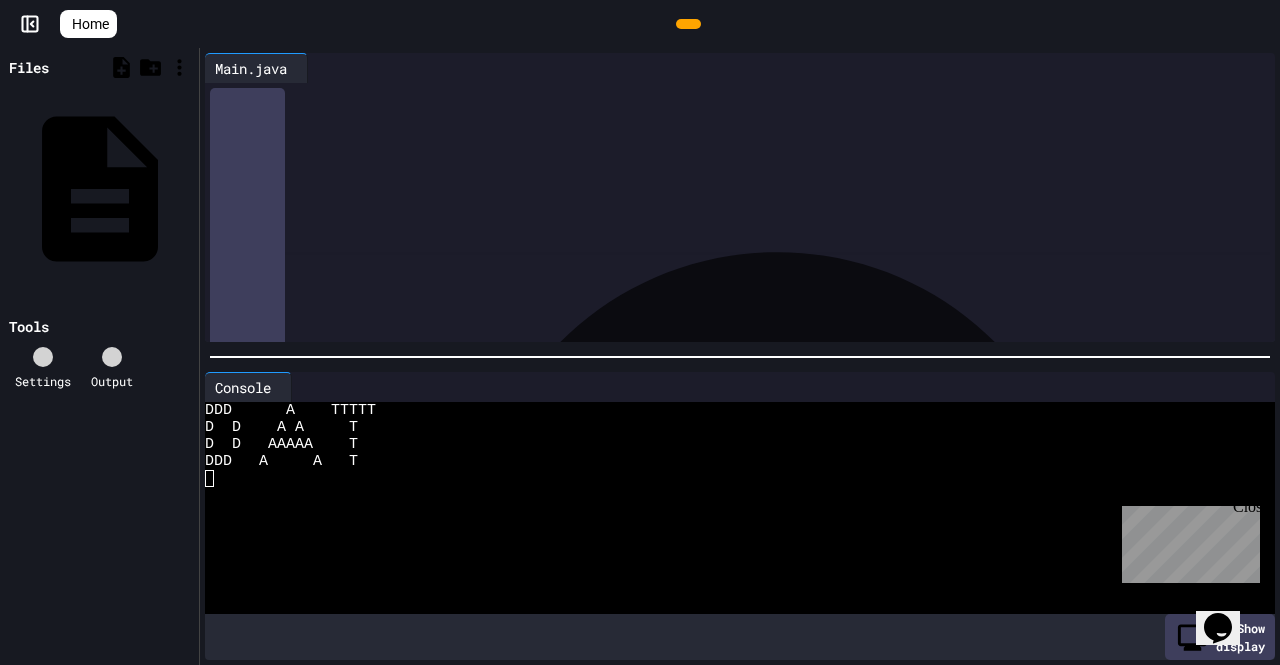 click 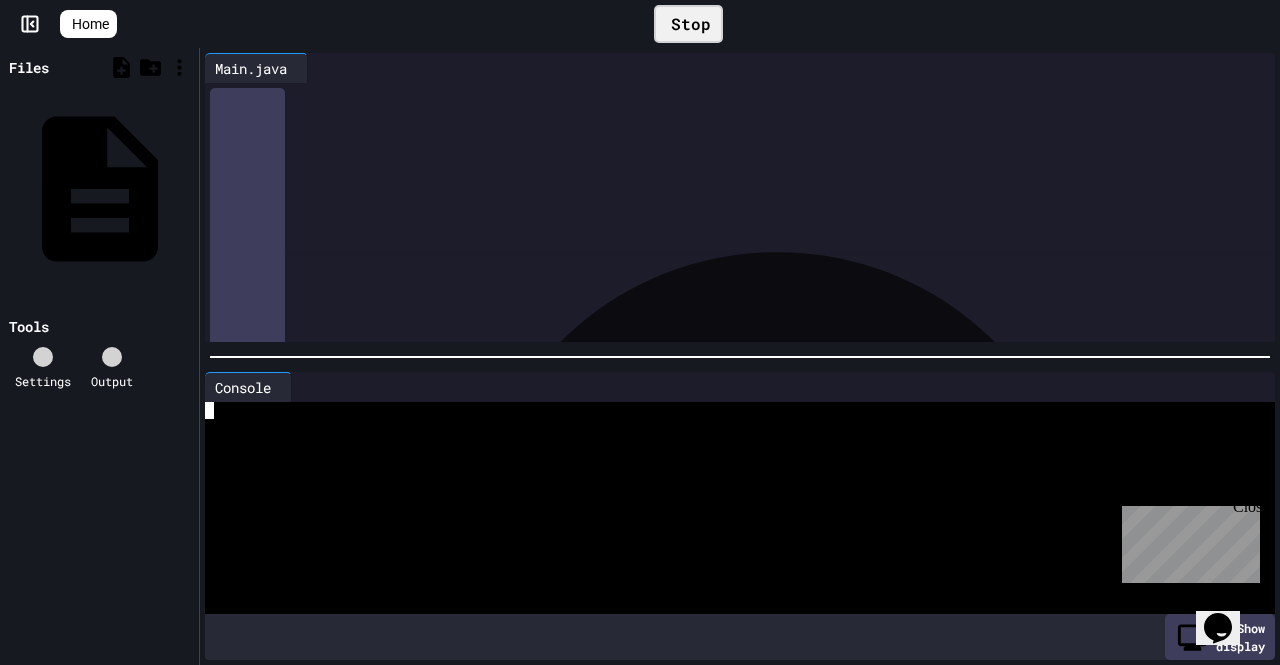 click at bounding box center [722, 444] 